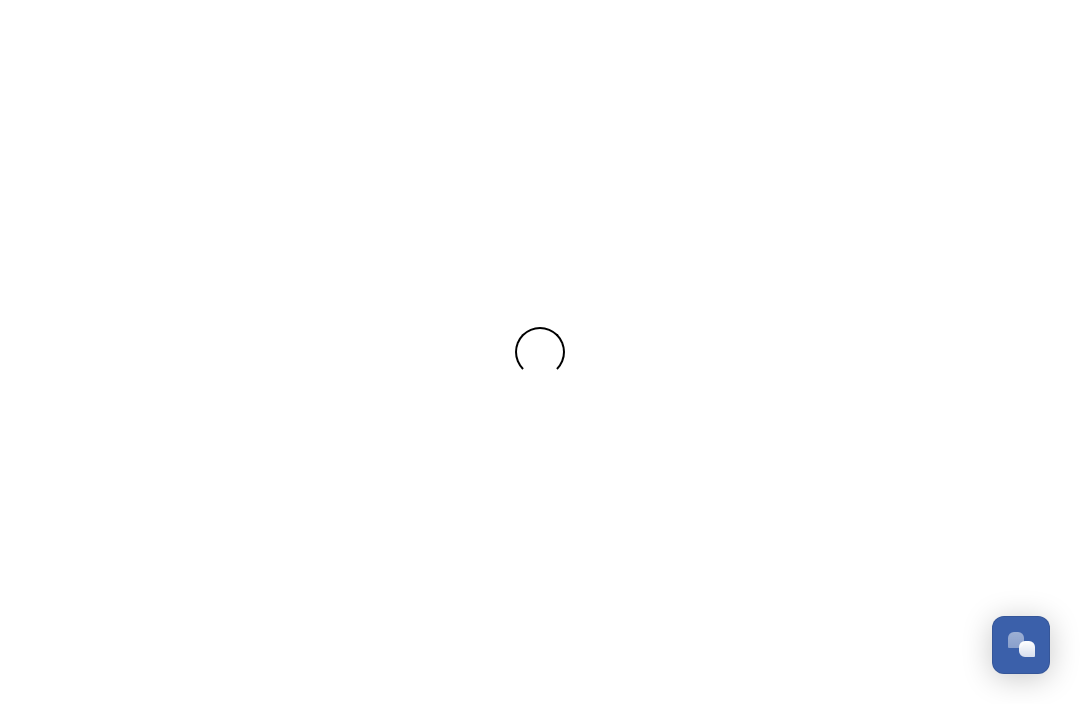 scroll, scrollTop: 0, scrollLeft: 0, axis: both 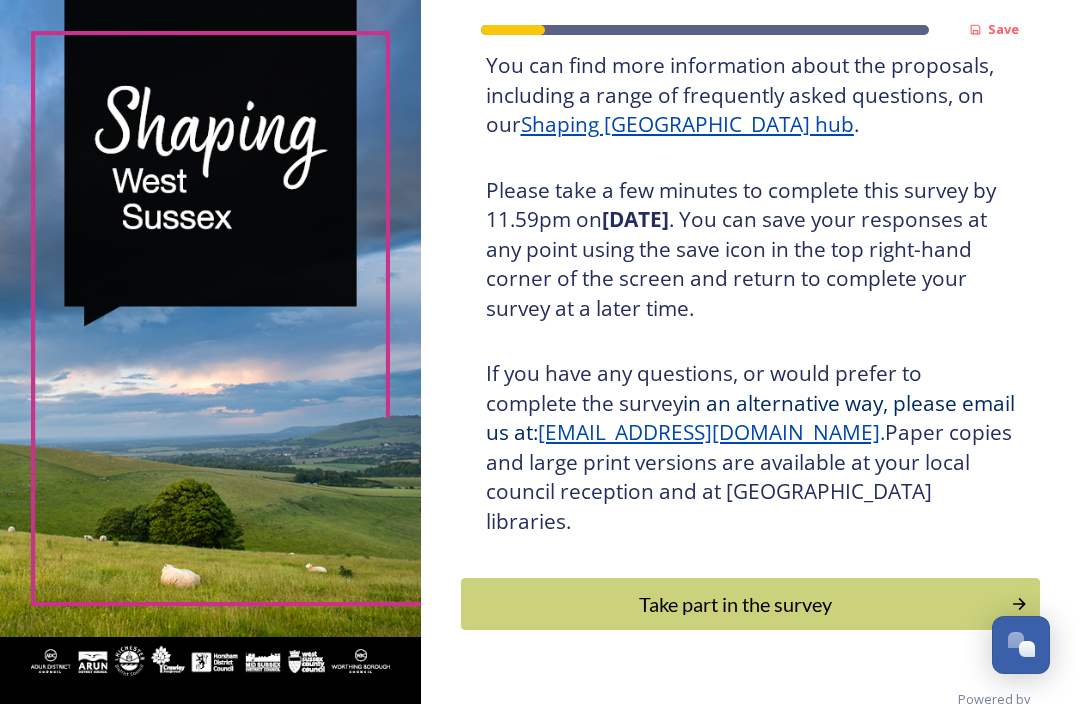 click on "Take part in the survey" at bounding box center [736, 604] 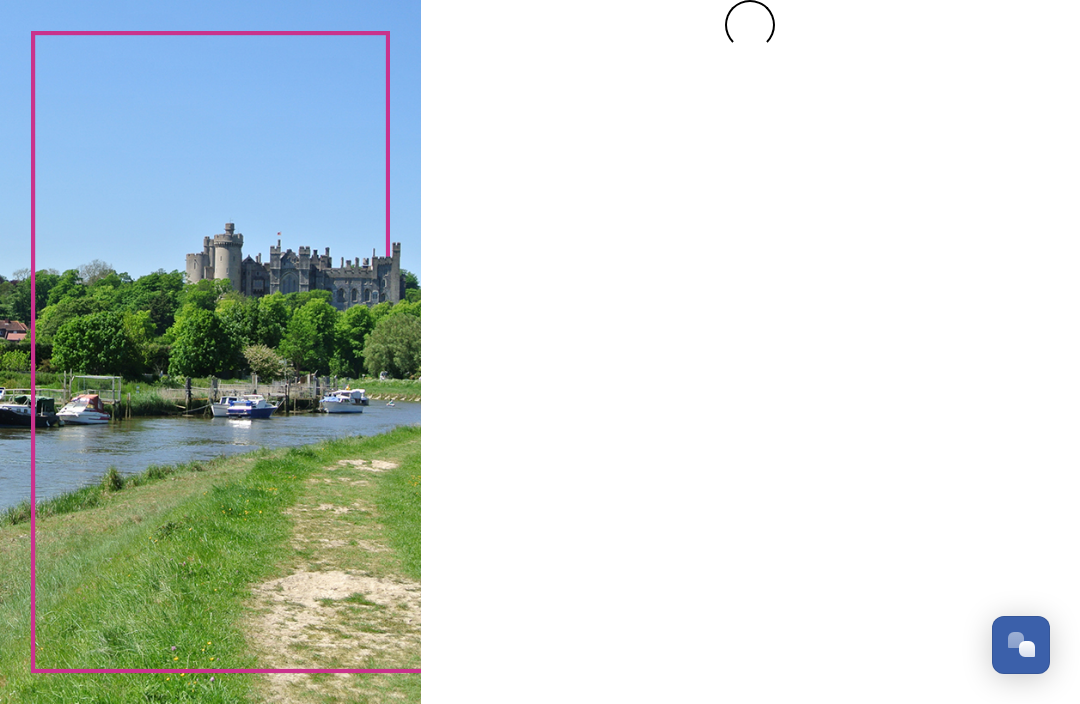 scroll, scrollTop: 0, scrollLeft: 0, axis: both 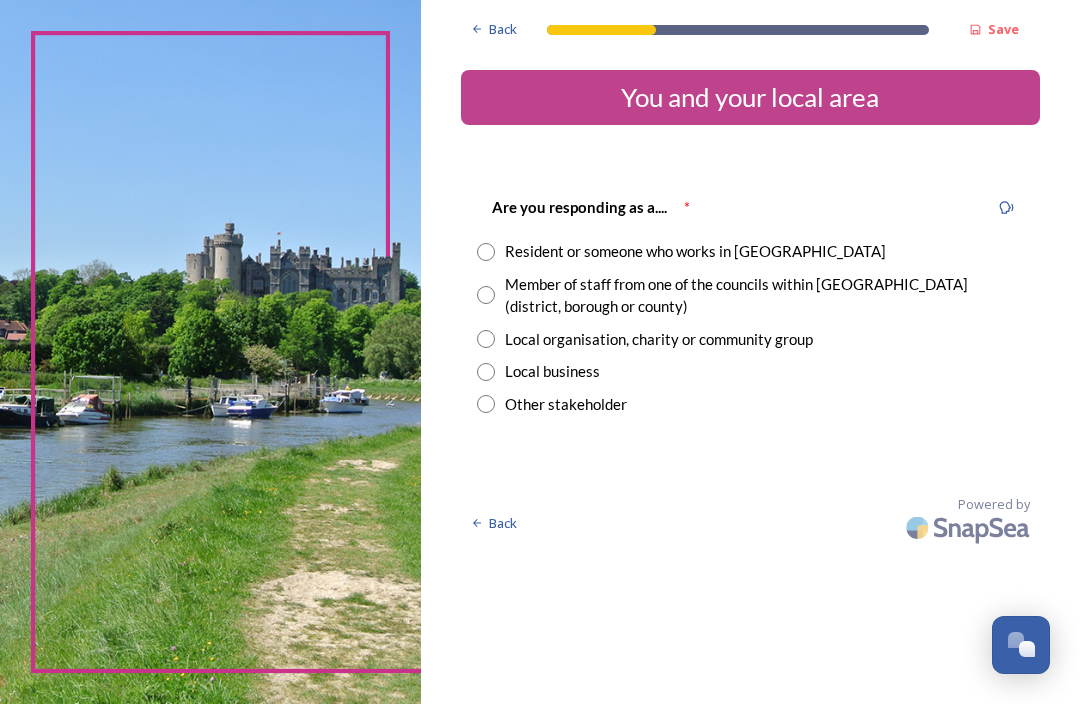 click on "Resident or someone who works in [GEOGRAPHIC_DATA]" at bounding box center [750, 251] 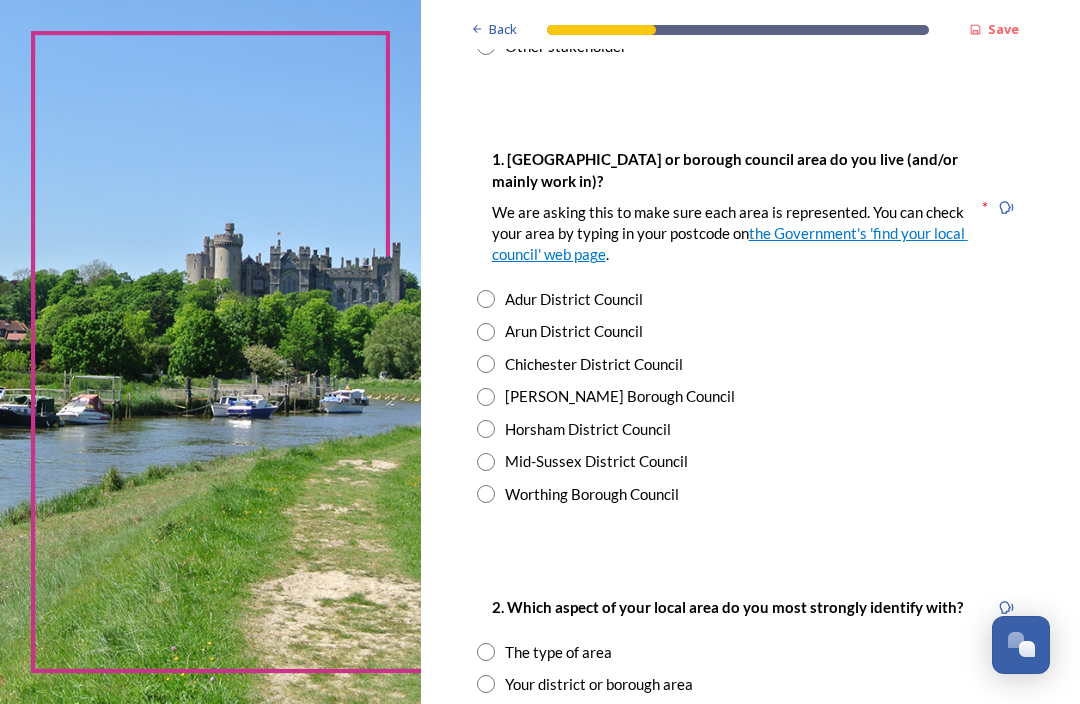scroll, scrollTop: 362, scrollLeft: 0, axis: vertical 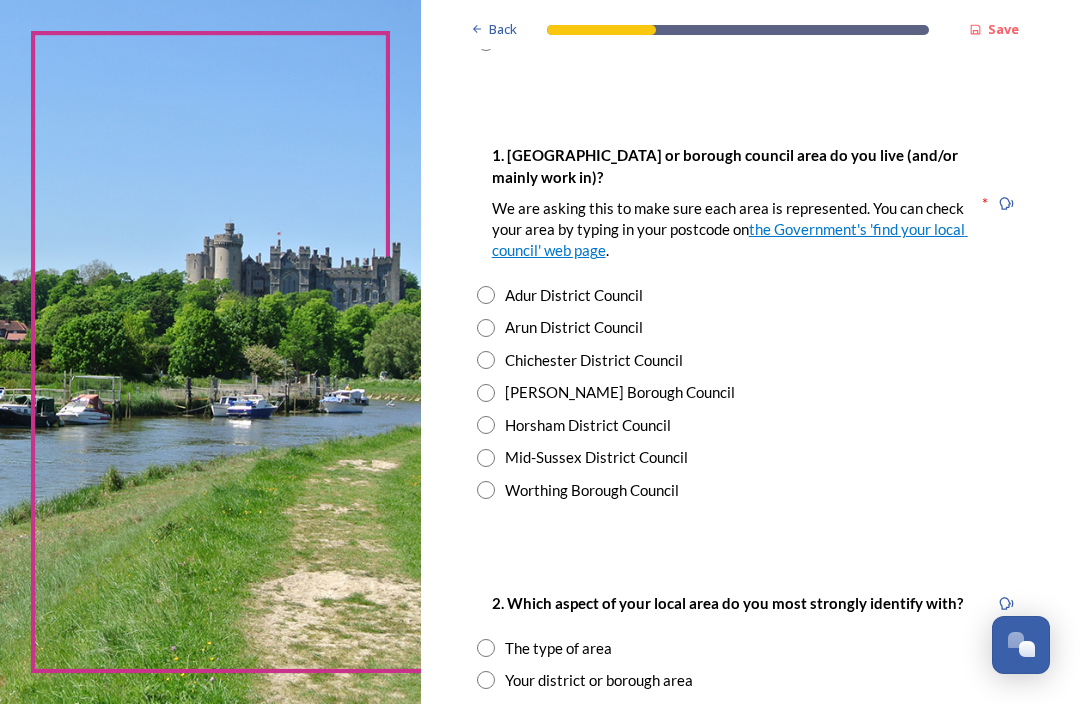 click on "Horsham District Council" at bounding box center (750, 425) 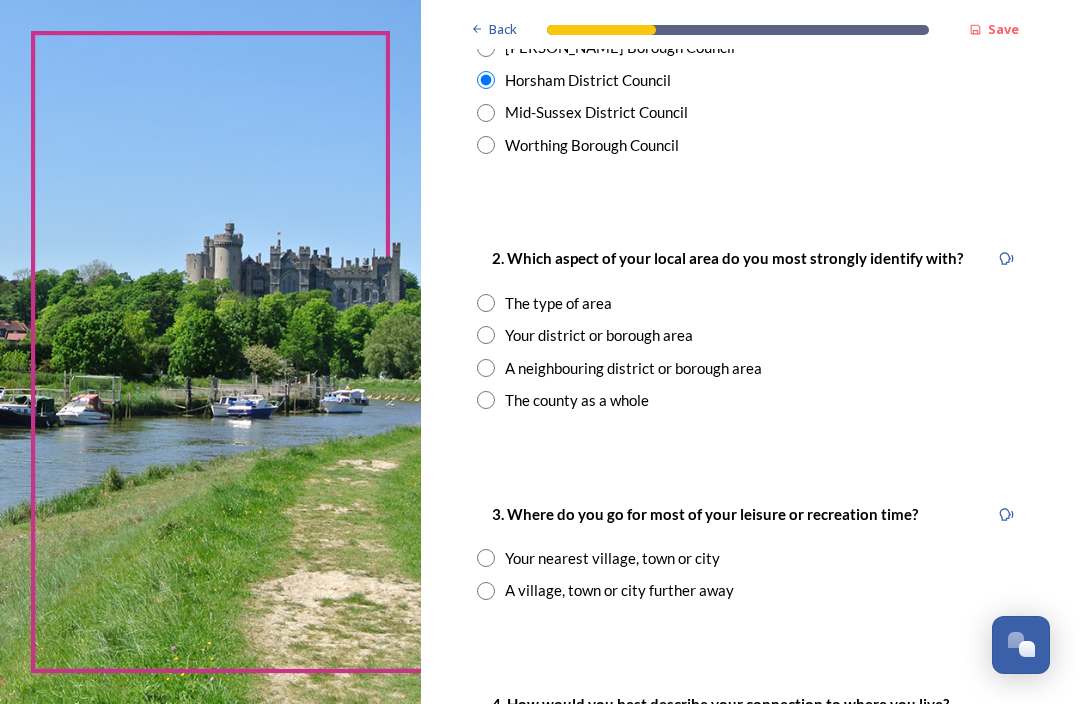 scroll, scrollTop: 709, scrollLeft: 0, axis: vertical 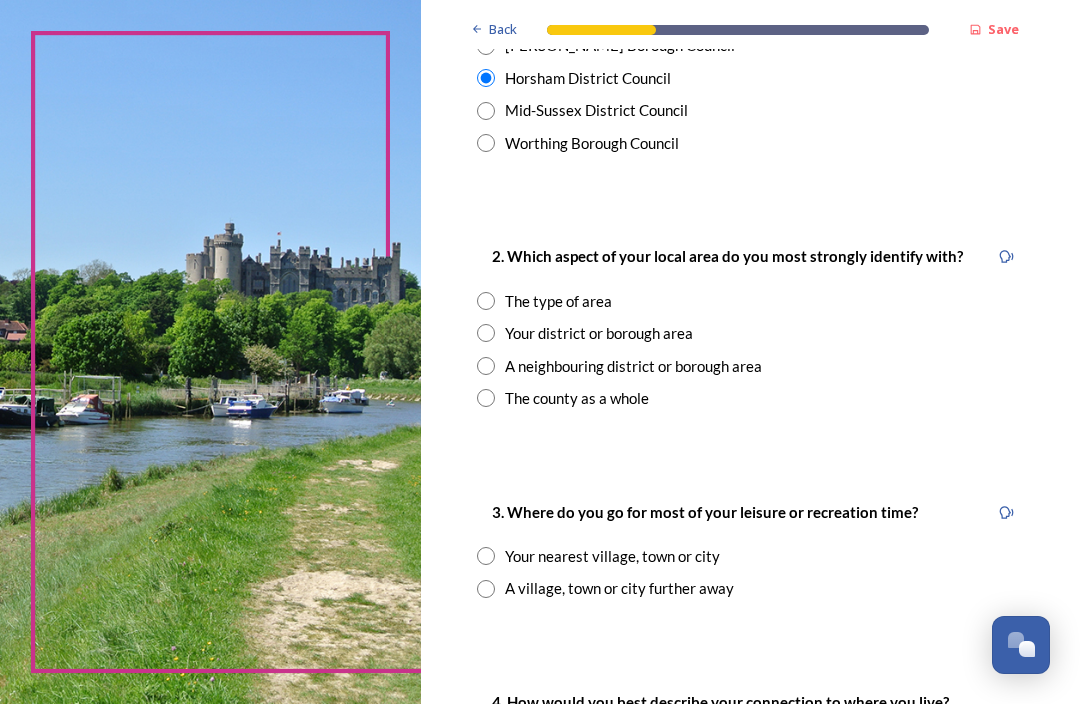click at bounding box center [486, 333] 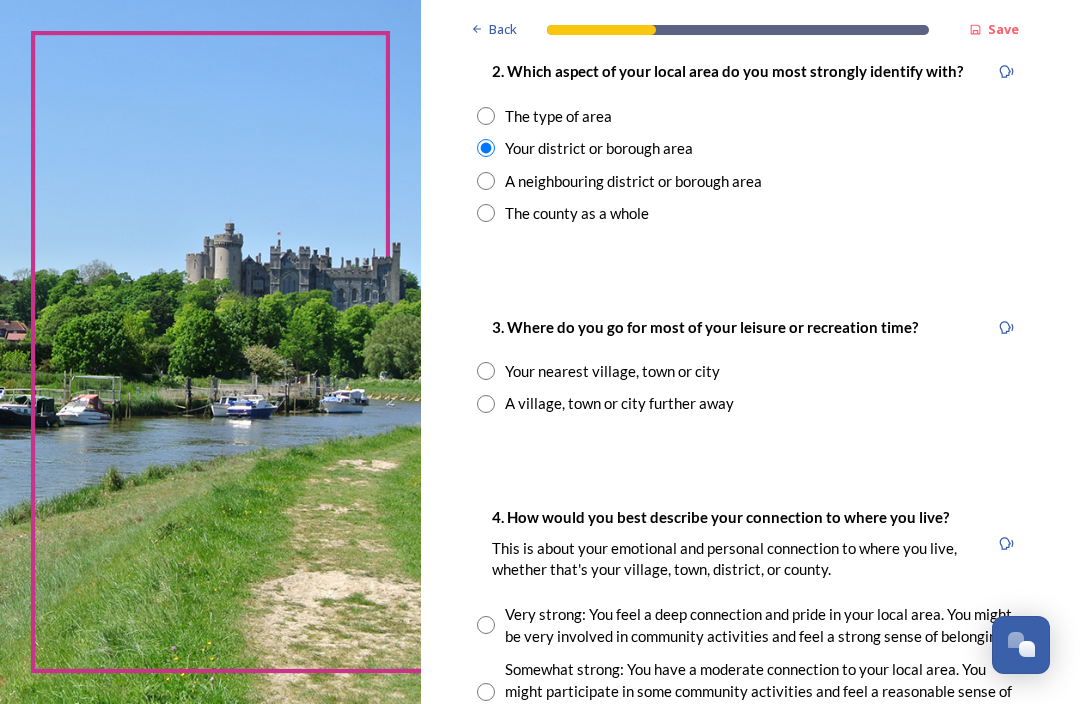 scroll, scrollTop: 895, scrollLeft: 0, axis: vertical 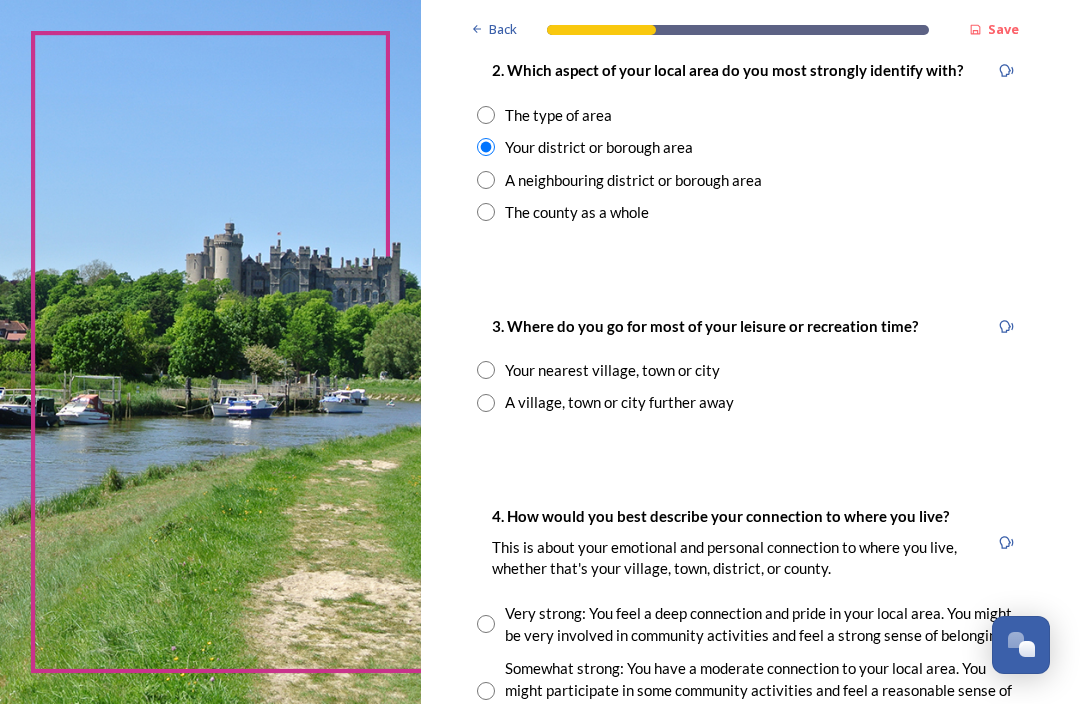 click at bounding box center [486, 370] 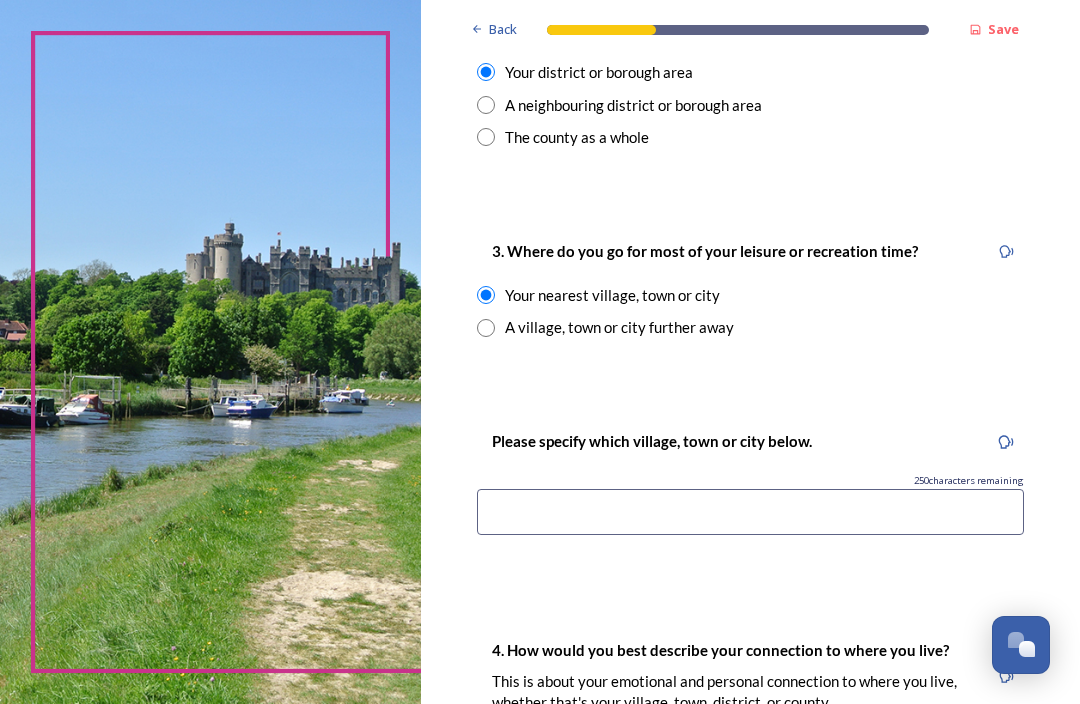 scroll, scrollTop: 971, scrollLeft: 0, axis: vertical 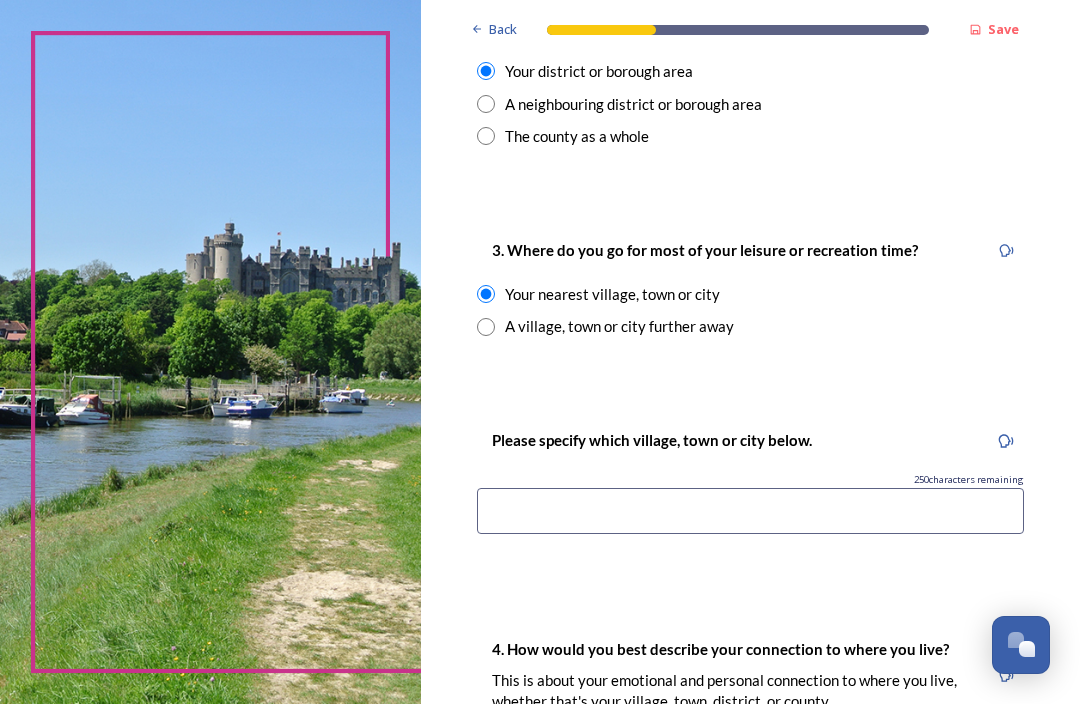 click at bounding box center (750, 511) 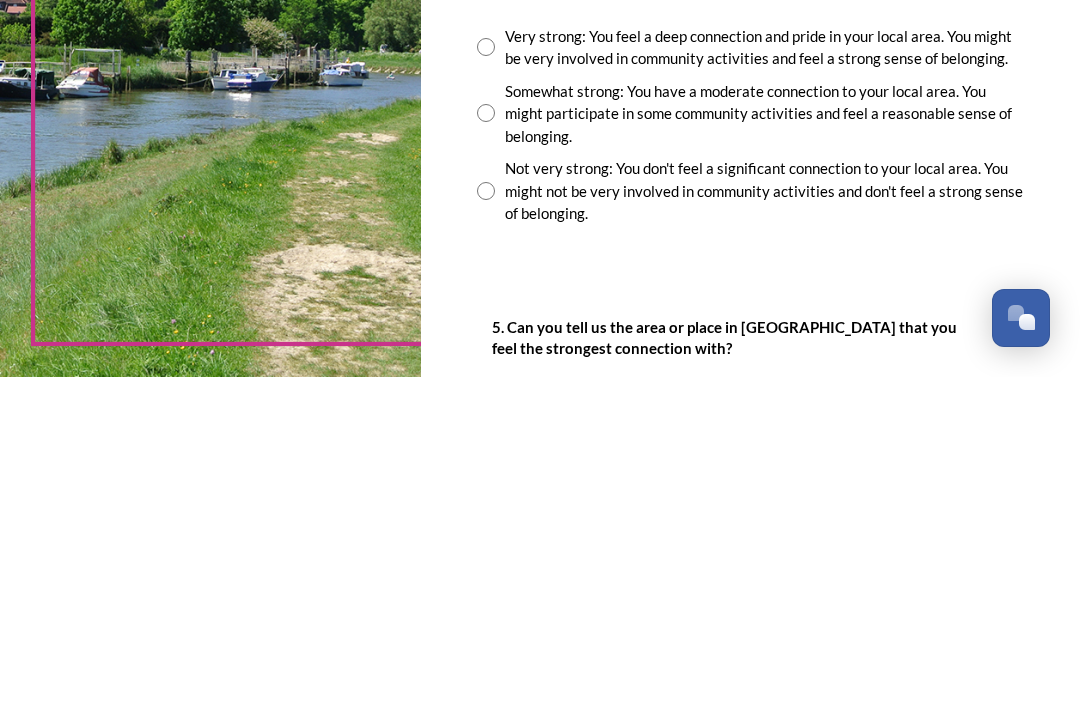 scroll, scrollTop: 1356, scrollLeft: 0, axis: vertical 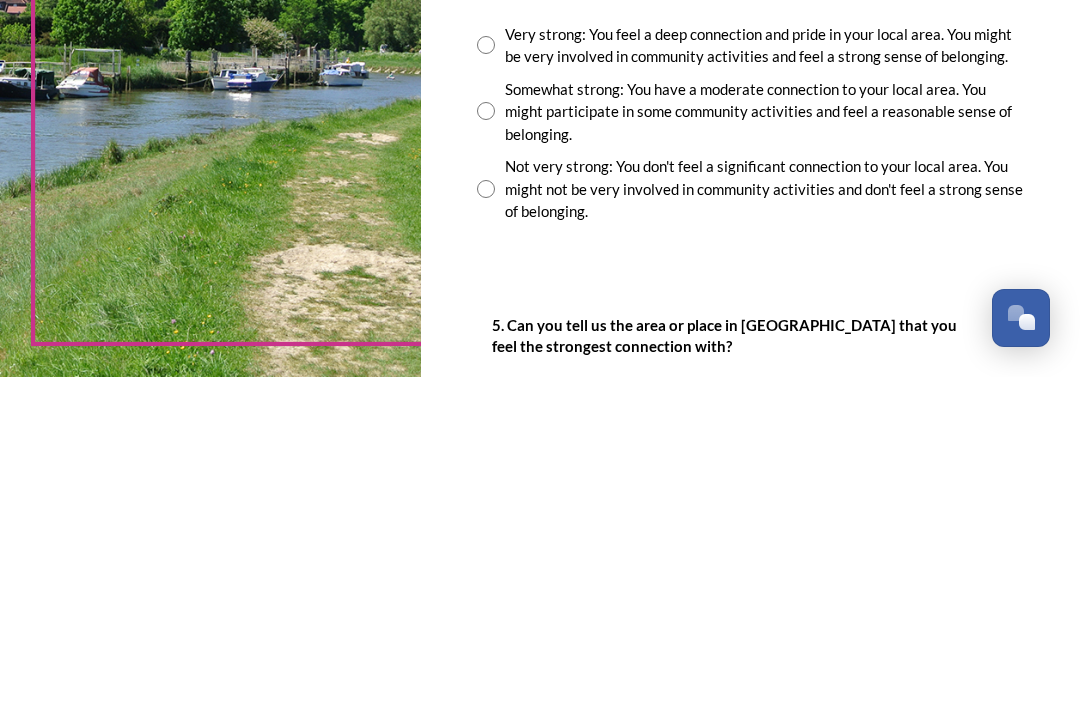 type on "Storrington" 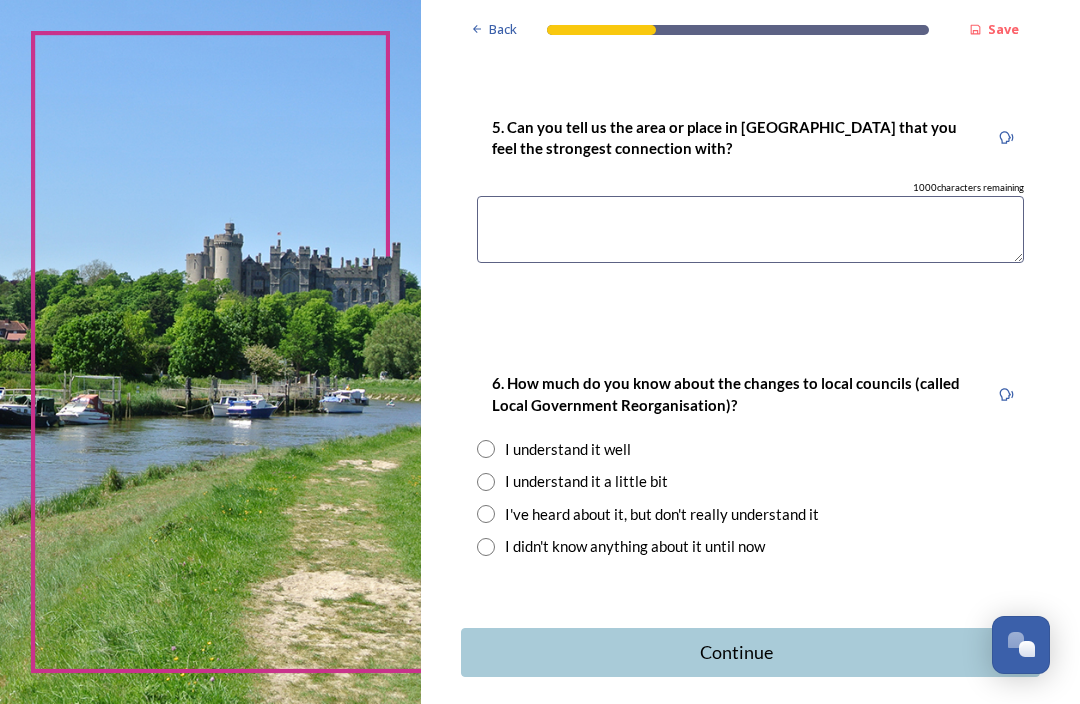 scroll, scrollTop: 1882, scrollLeft: 0, axis: vertical 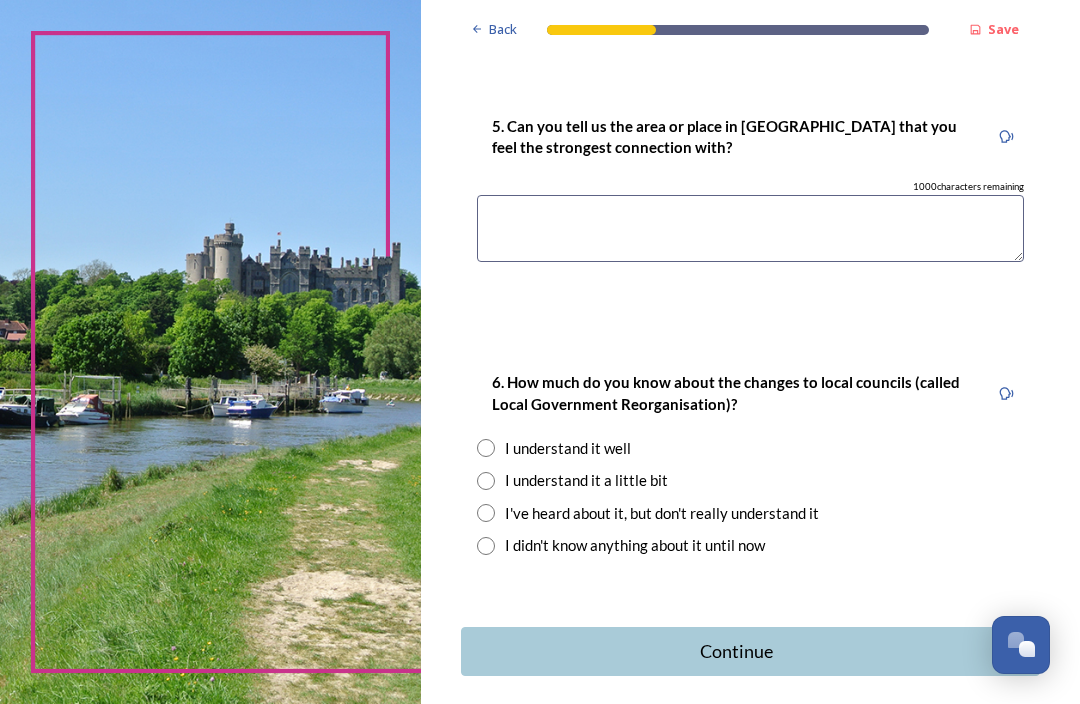 click at bounding box center (750, 228) 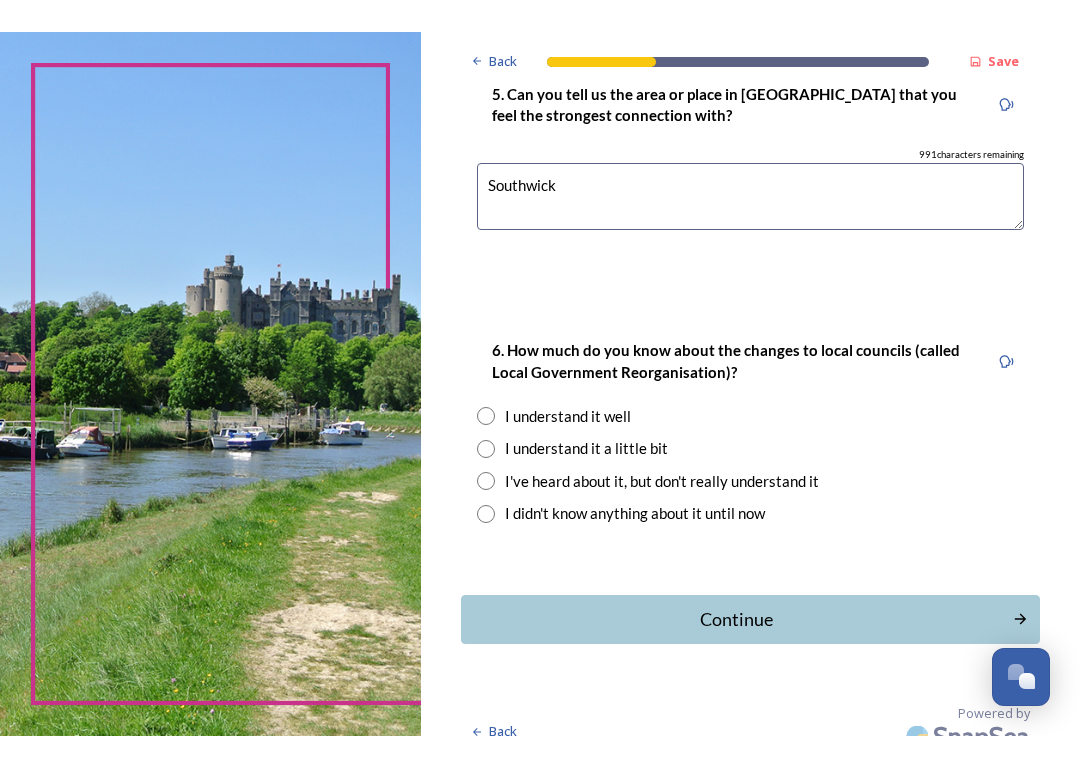 scroll, scrollTop: 1883, scrollLeft: 0, axis: vertical 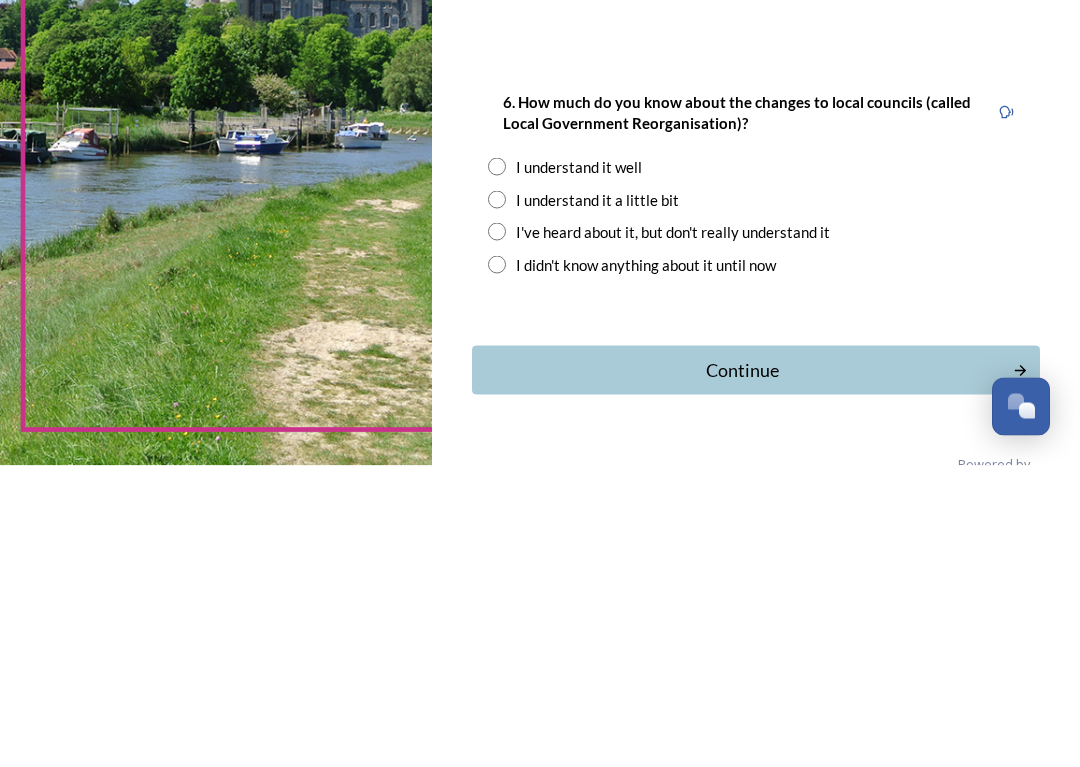 type on "Southwick" 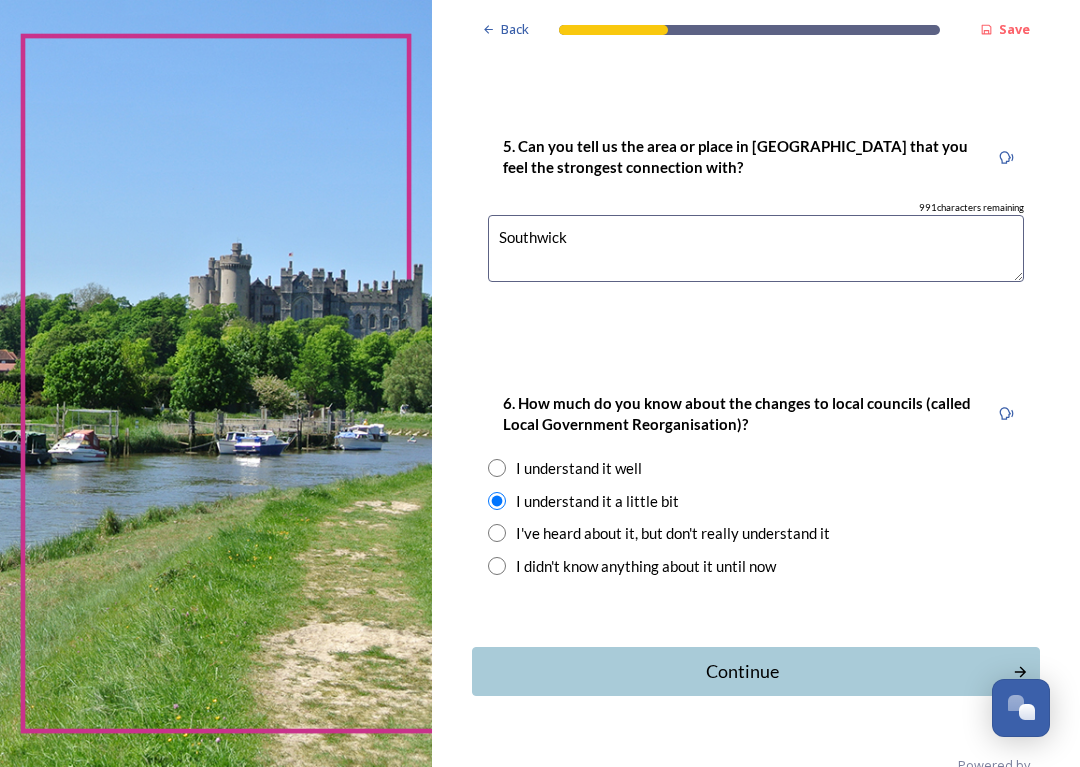 click on "Continue" at bounding box center [742, 671] 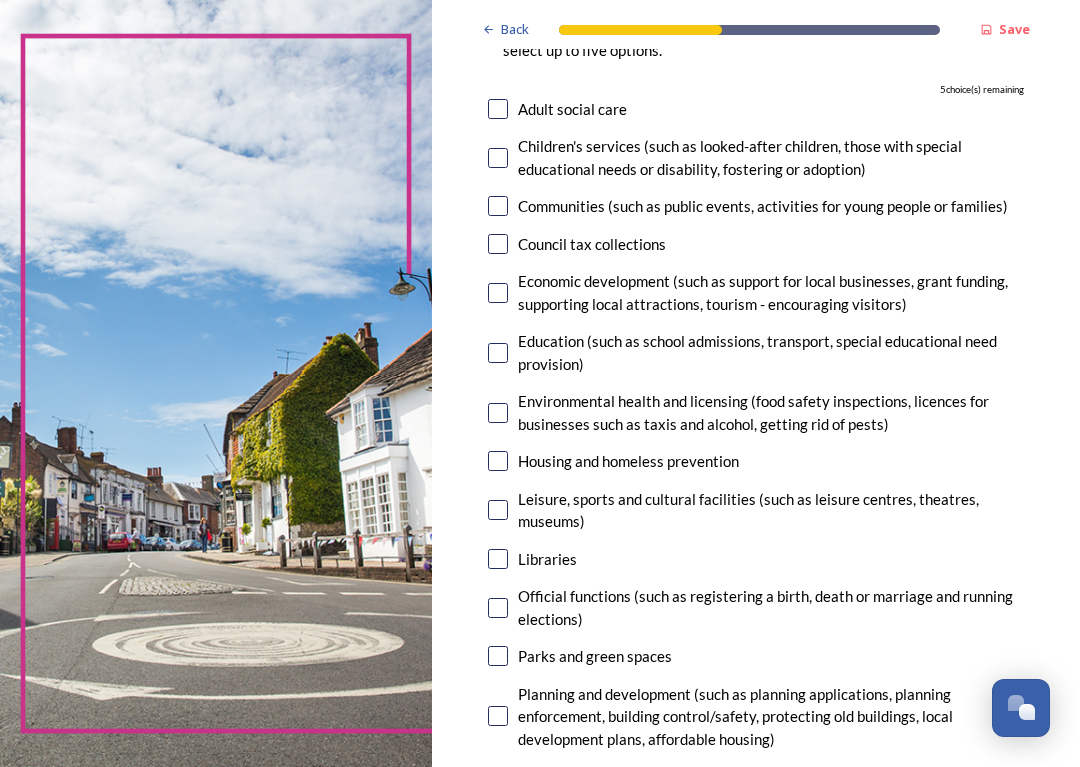 scroll, scrollTop: 235, scrollLeft: 0, axis: vertical 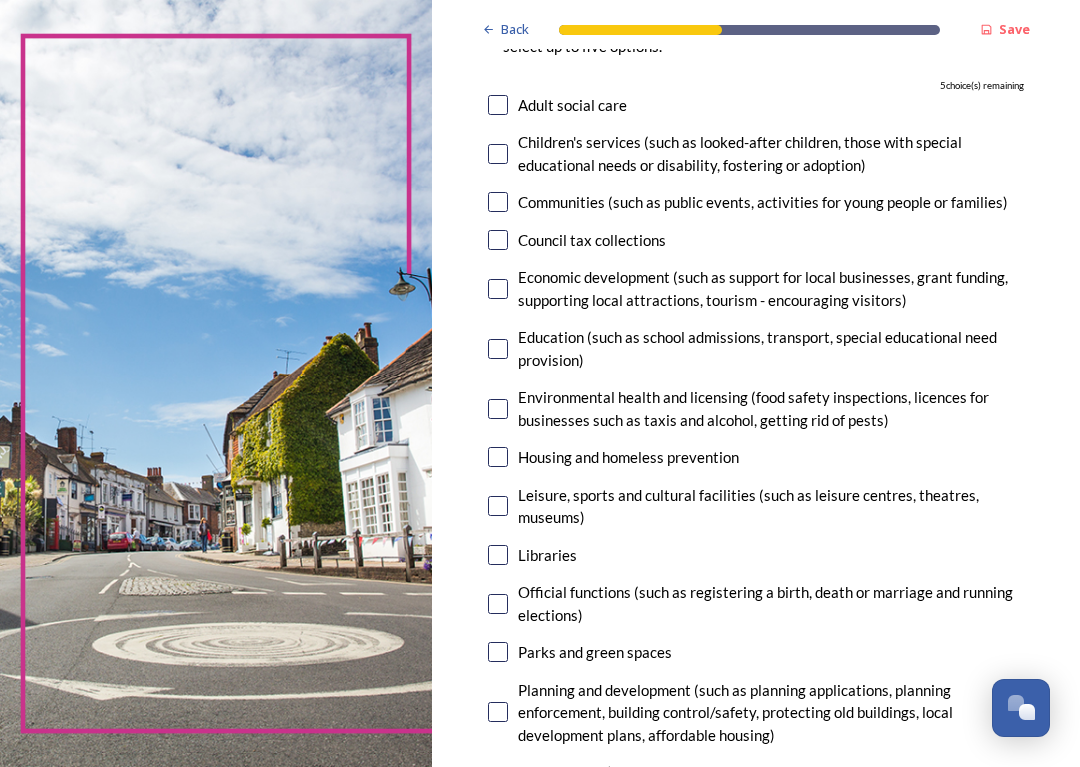 click at bounding box center (498, 105) 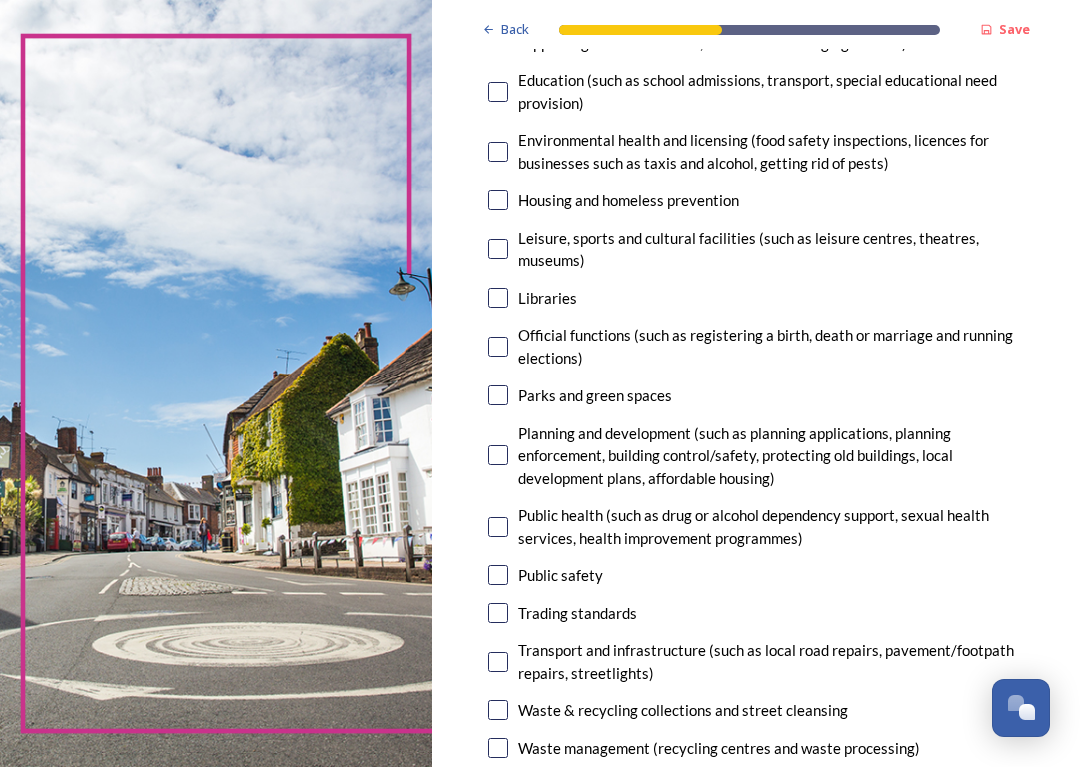scroll, scrollTop: 497, scrollLeft: 0, axis: vertical 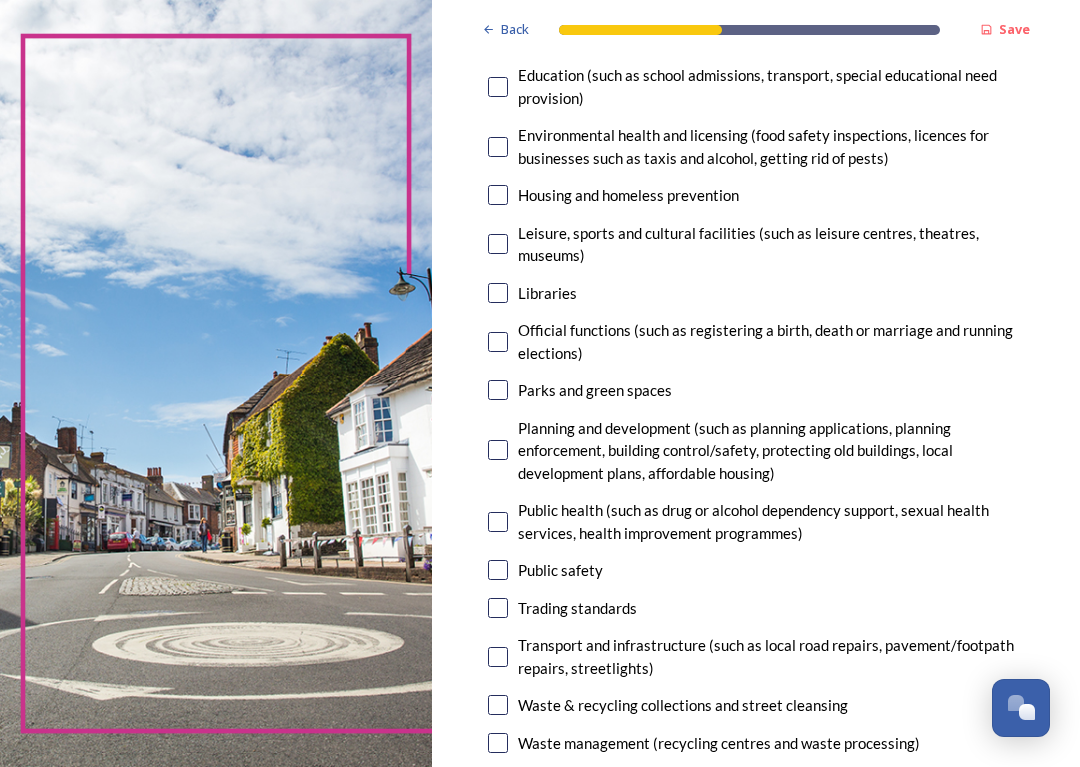 click at bounding box center (498, 293) 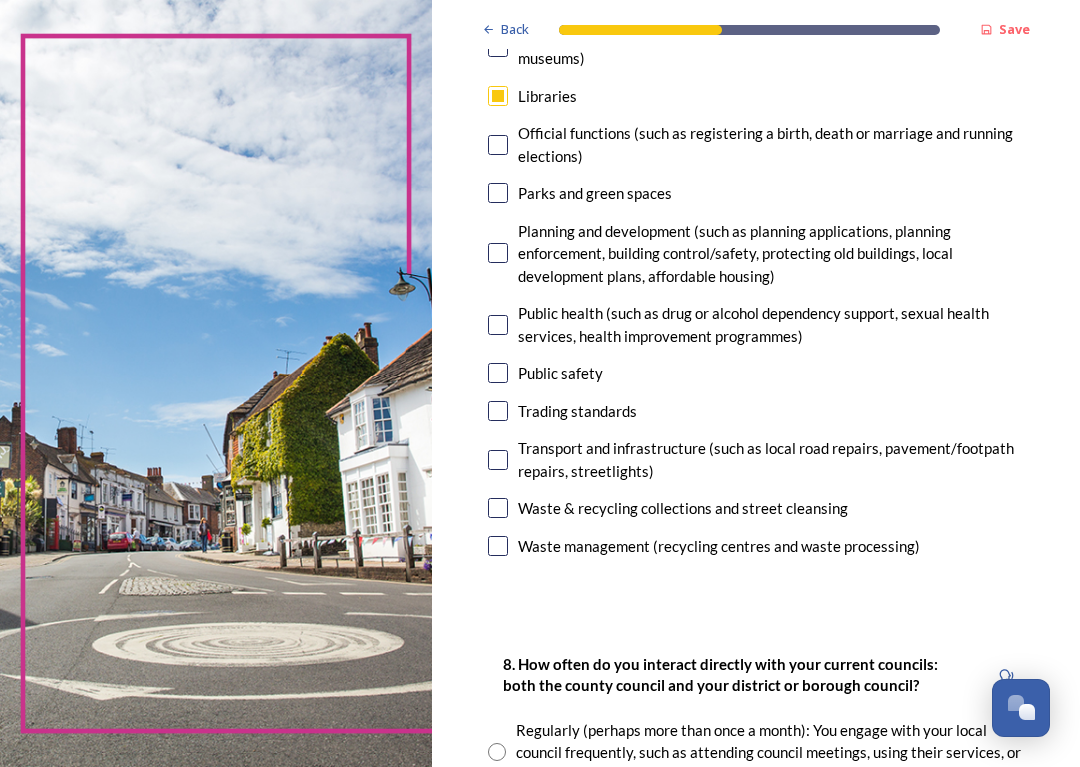 scroll, scrollTop: 694, scrollLeft: 0, axis: vertical 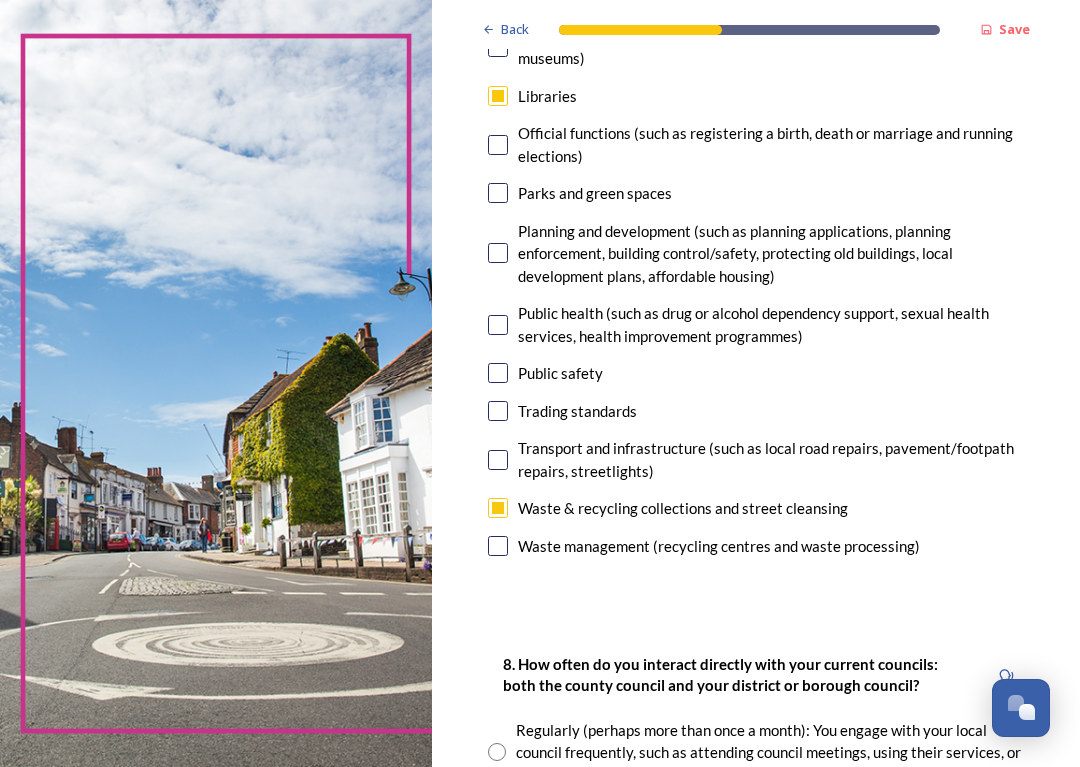 click at bounding box center [498, 546] 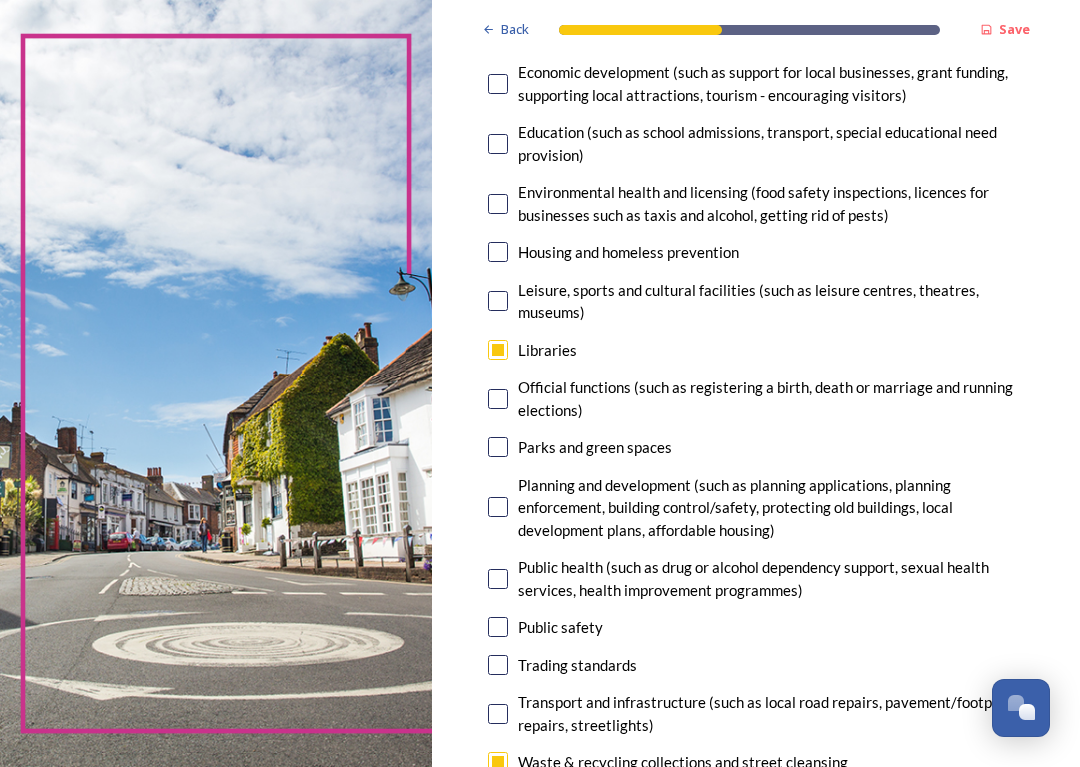scroll, scrollTop: 444, scrollLeft: 0, axis: vertical 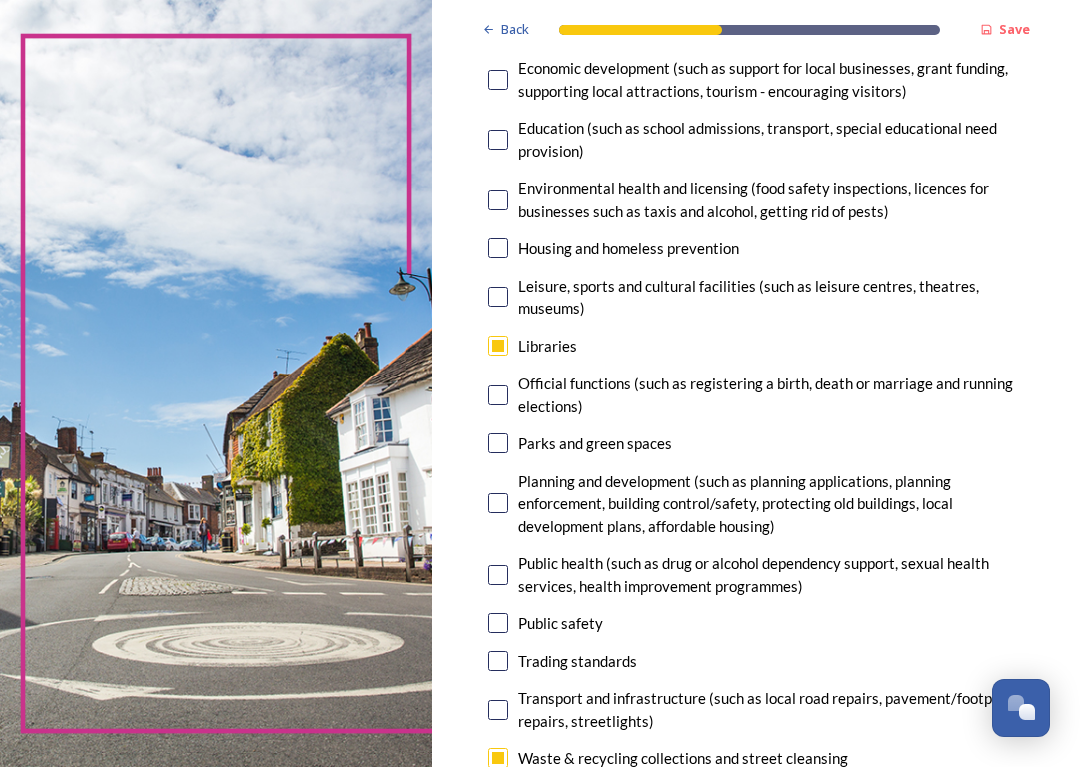 click at bounding box center (498, 140) 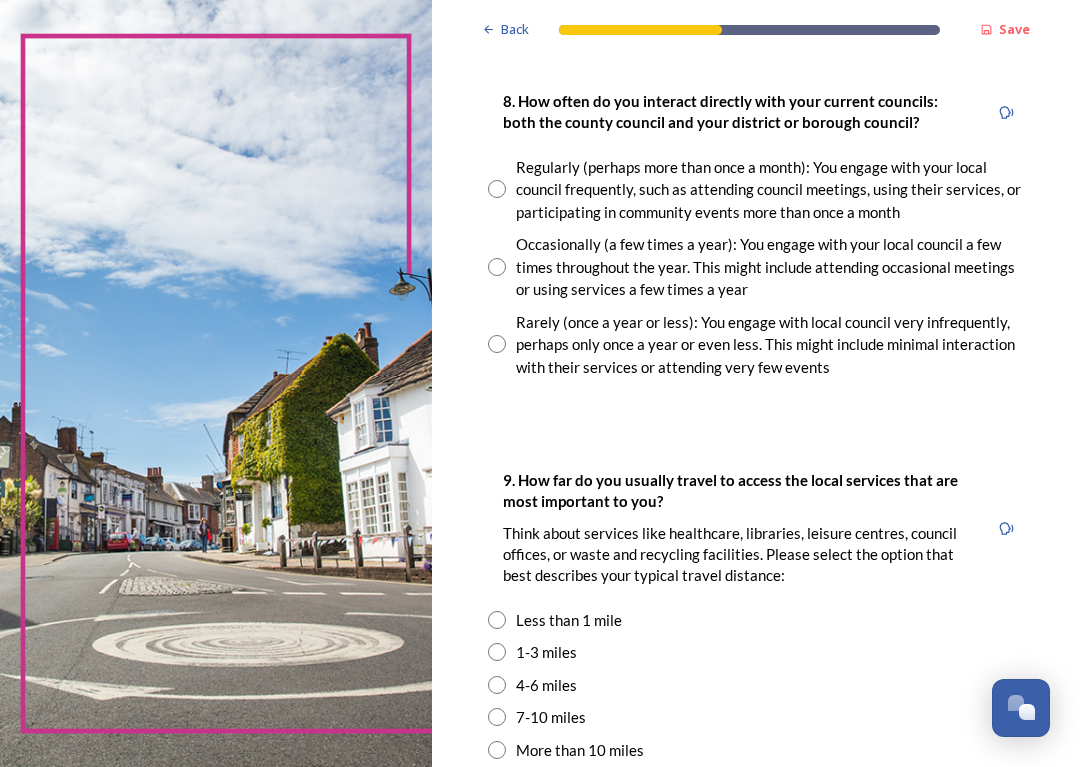 scroll, scrollTop: 1263, scrollLeft: 0, axis: vertical 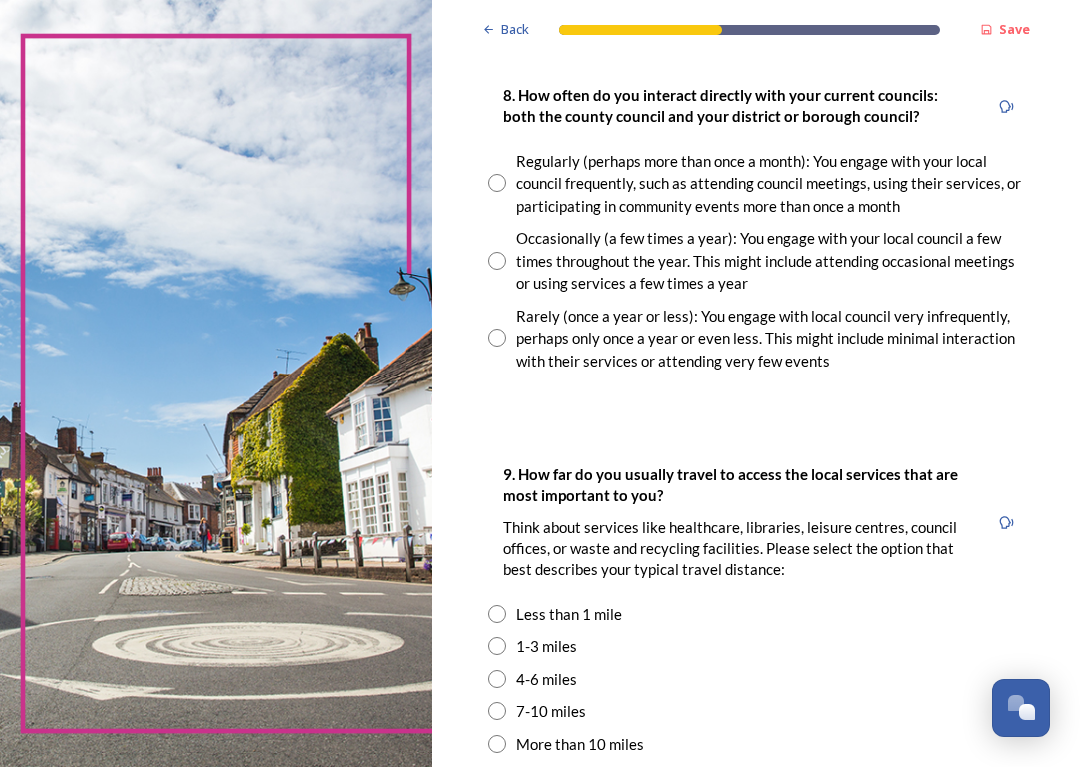 click at bounding box center (497, 261) 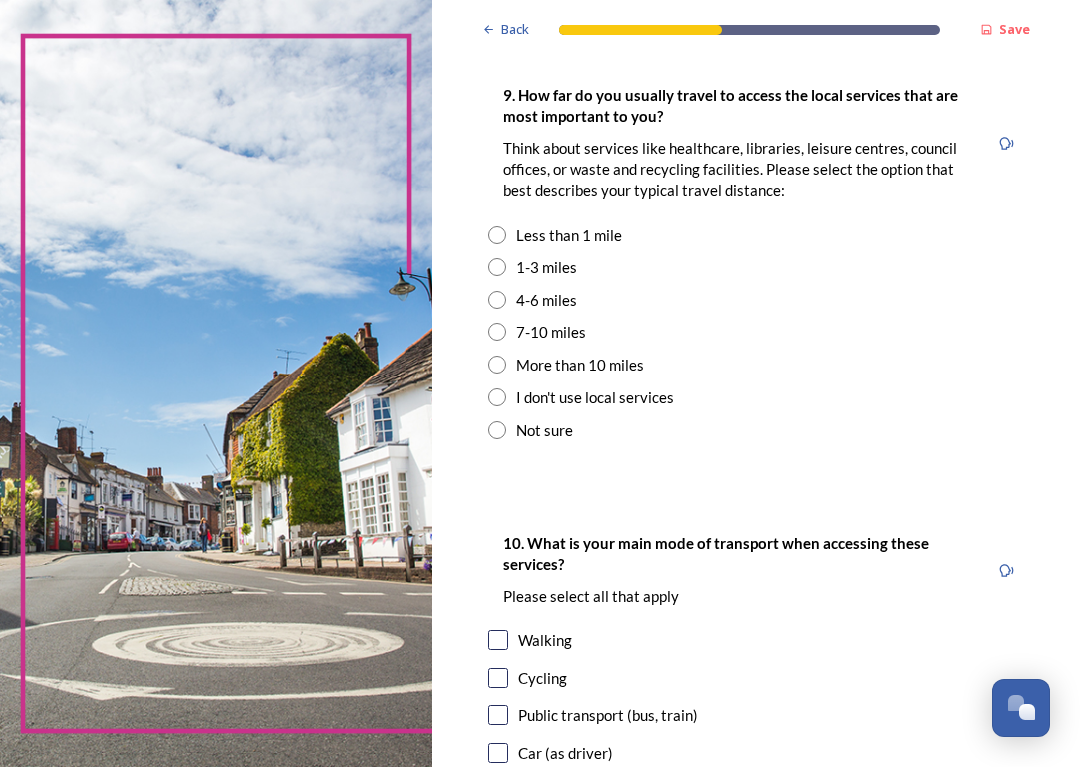 scroll, scrollTop: 1649, scrollLeft: 0, axis: vertical 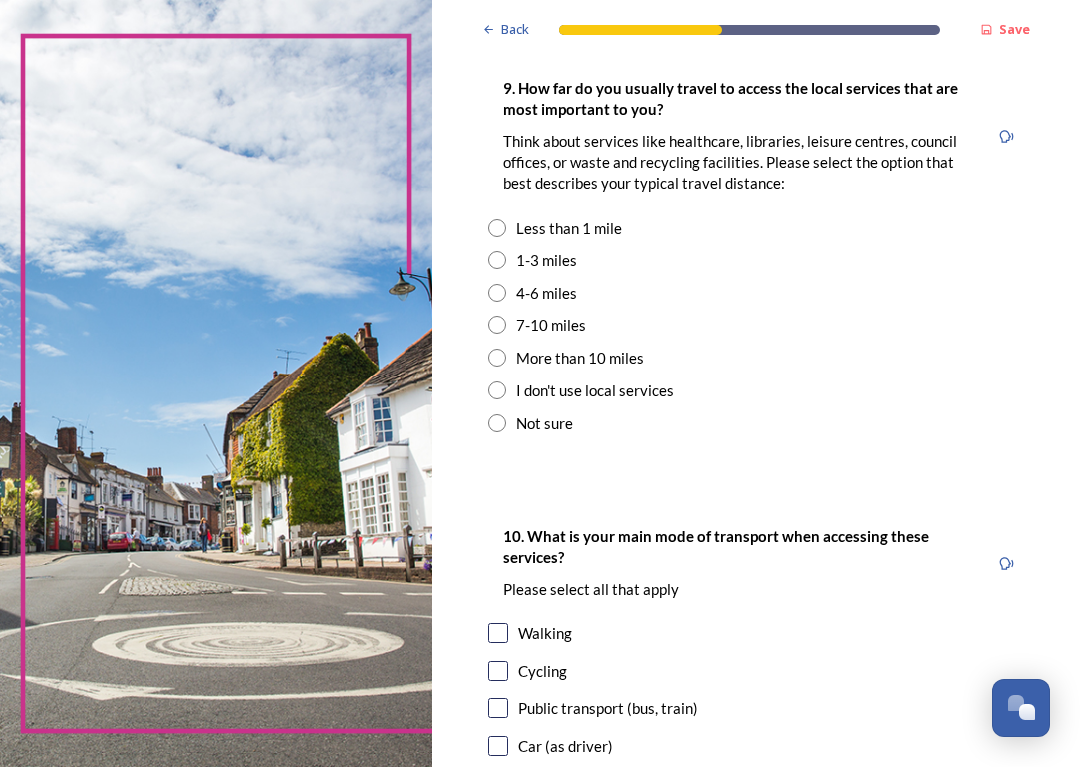 click at bounding box center (497, 260) 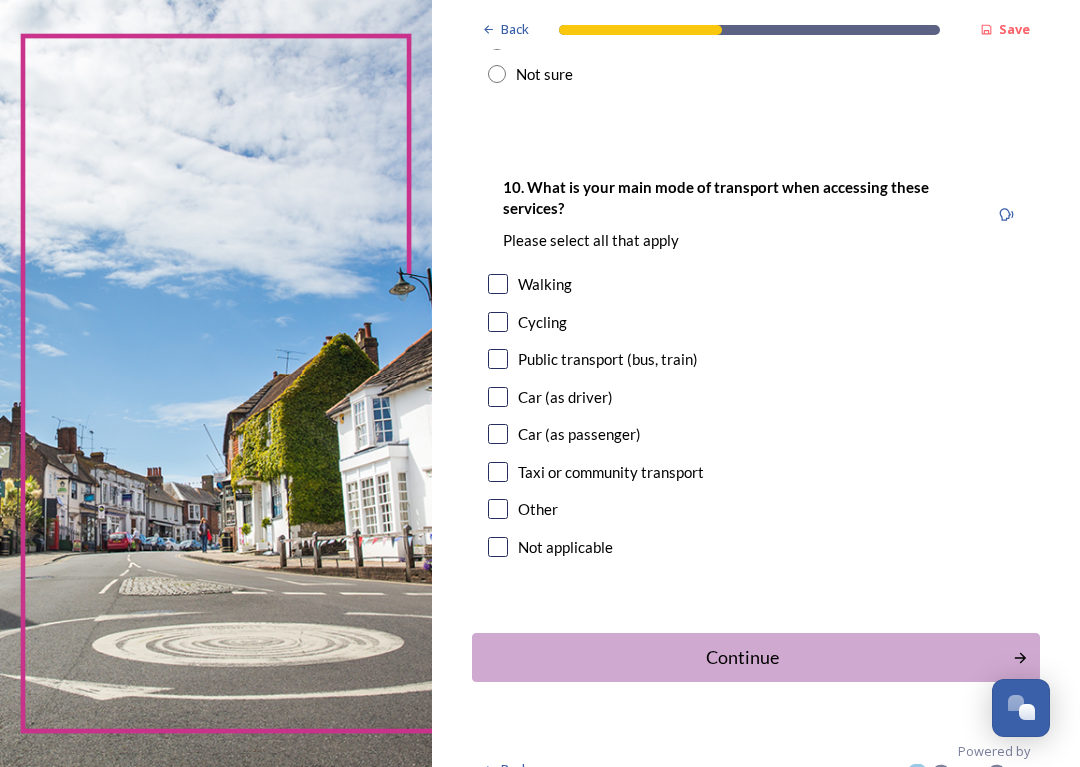 scroll, scrollTop: 1997, scrollLeft: 0, axis: vertical 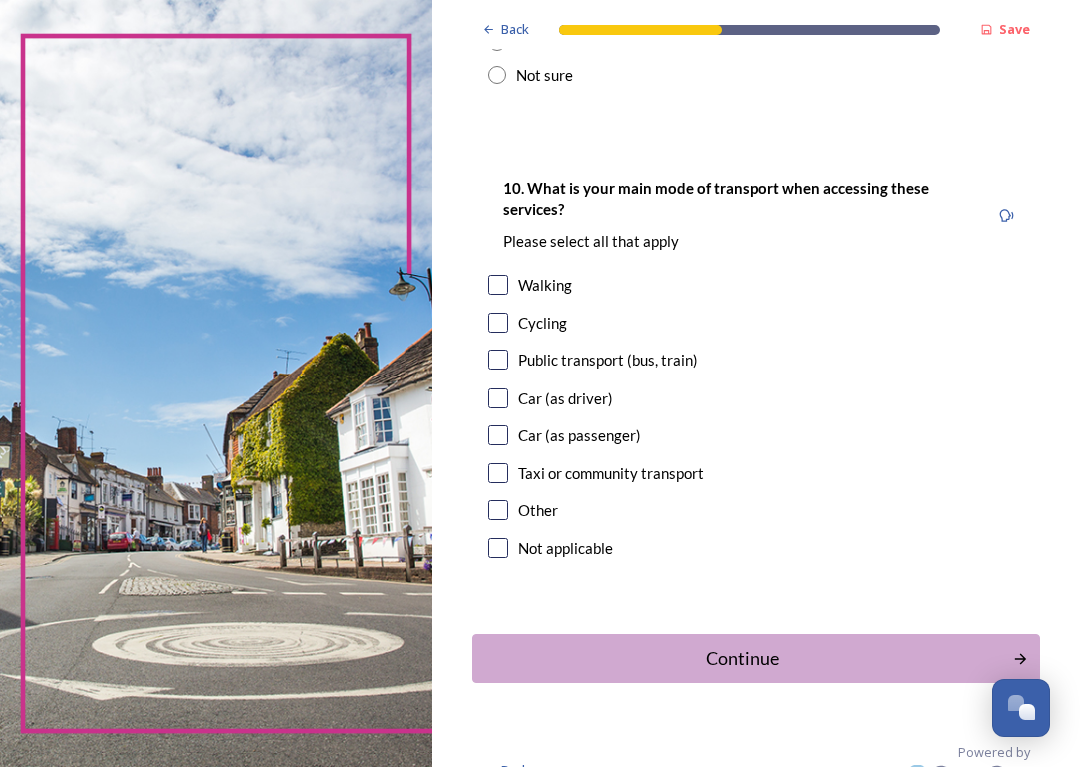 click at bounding box center (498, 398) 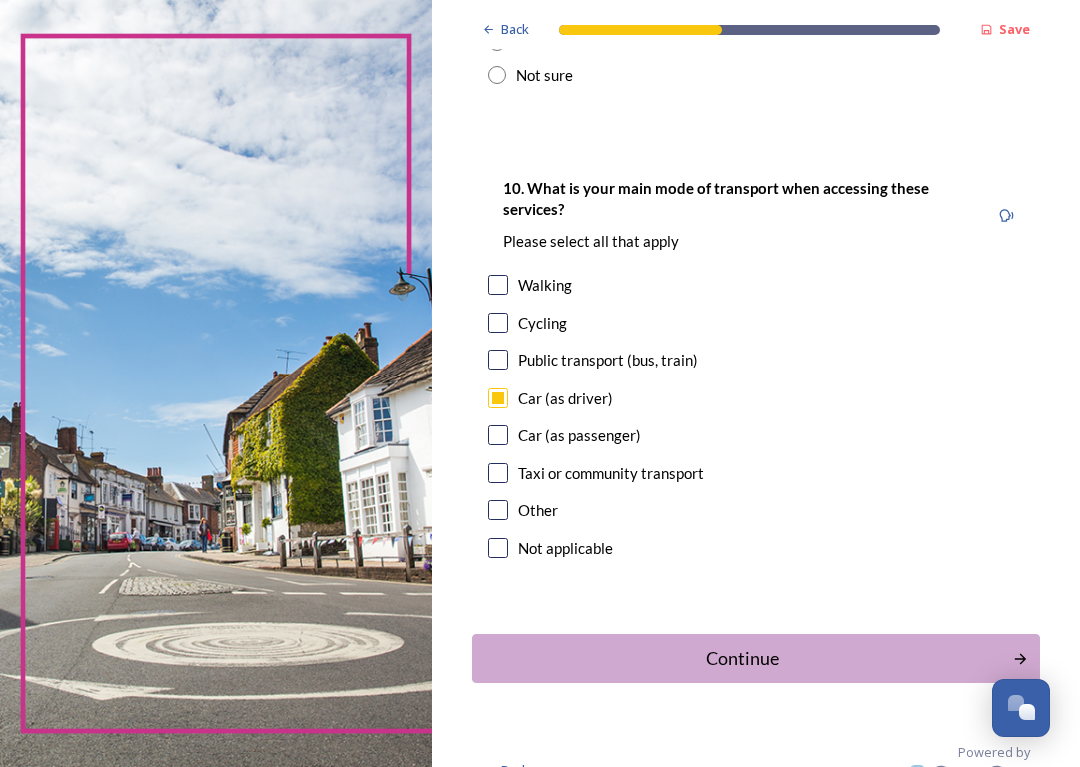 click on "Continue" at bounding box center (742, 658) 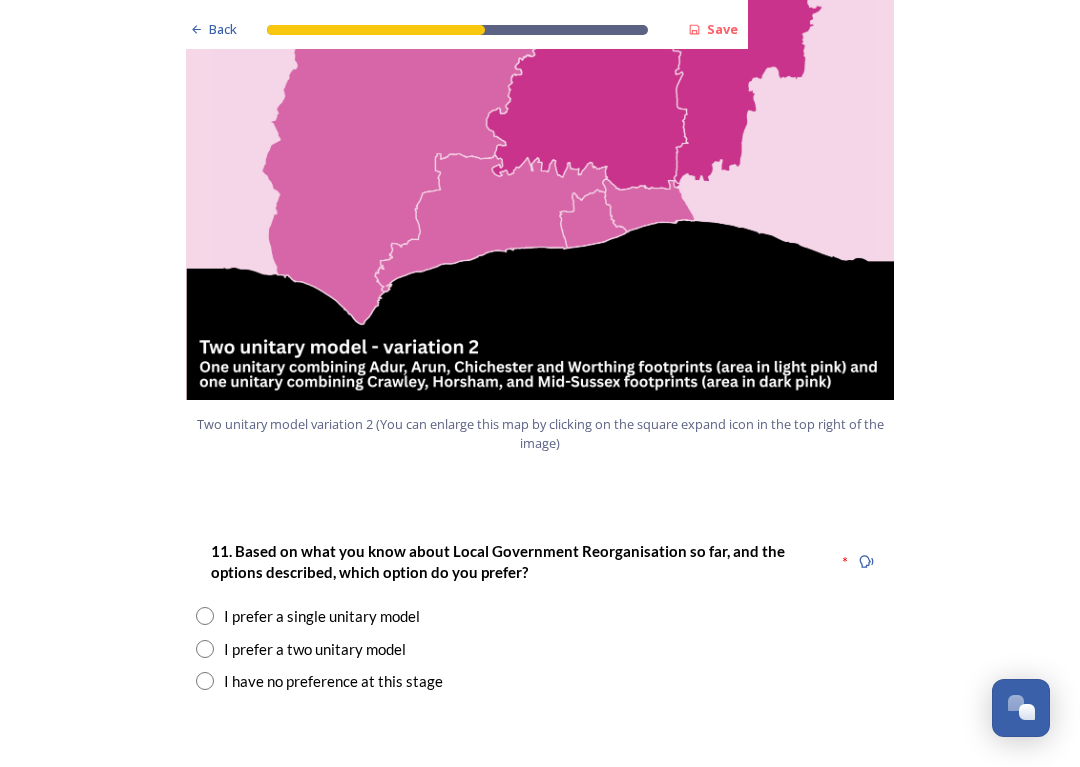 scroll, scrollTop: 2263, scrollLeft: 0, axis: vertical 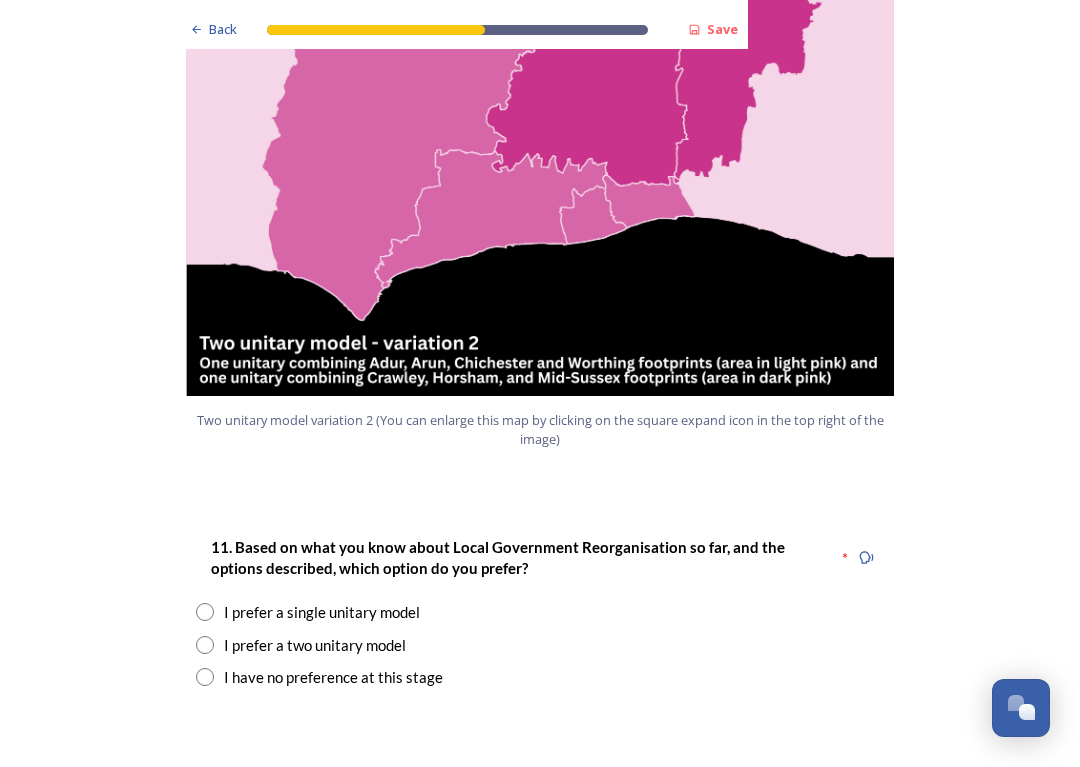 click on "I prefer a two unitary model" at bounding box center (540, 645) 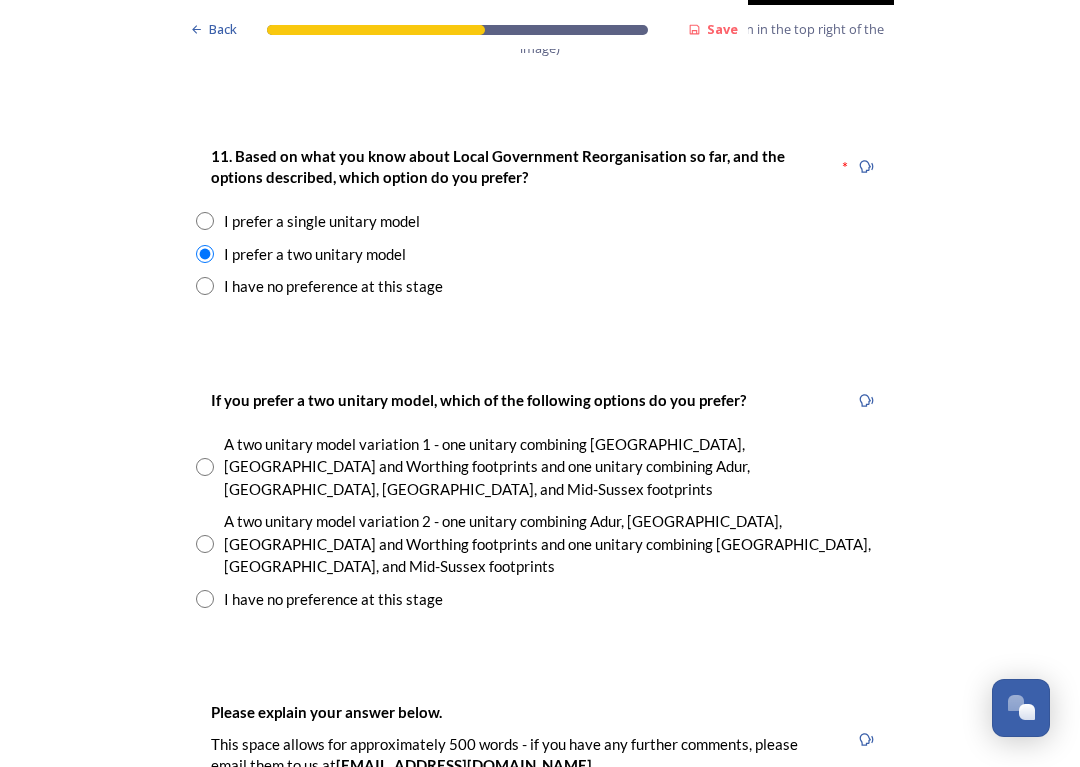 scroll, scrollTop: 2655, scrollLeft: 0, axis: vertical 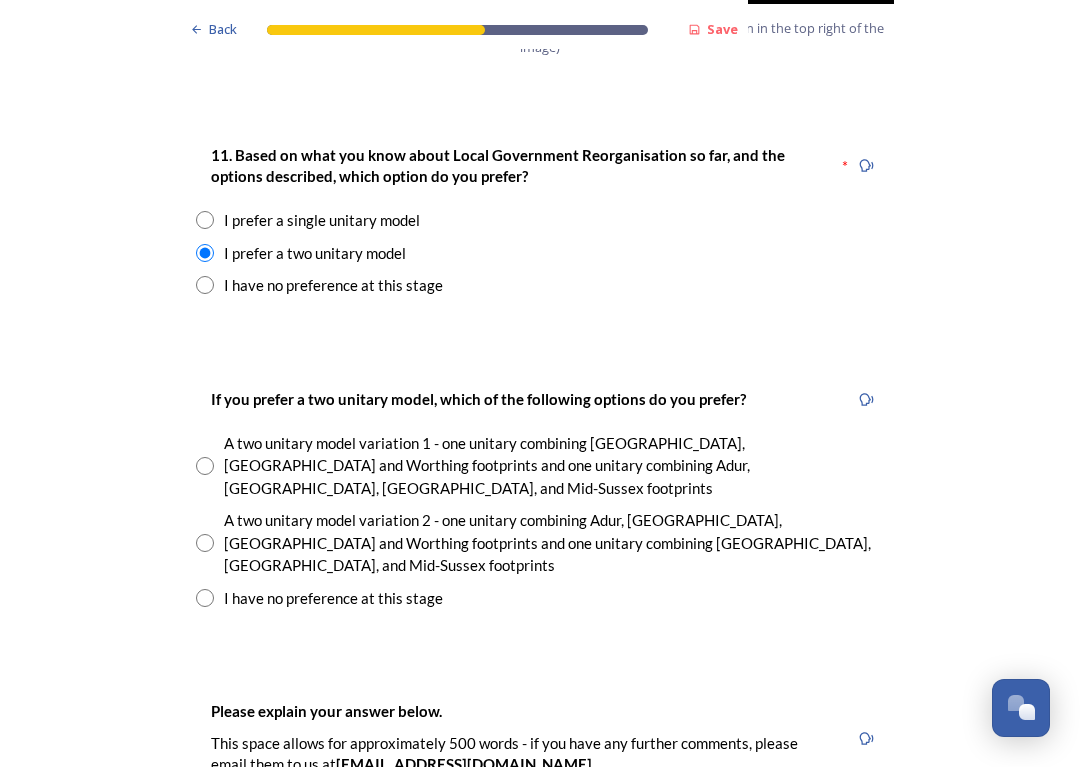 click at bounding box center [205, 543] 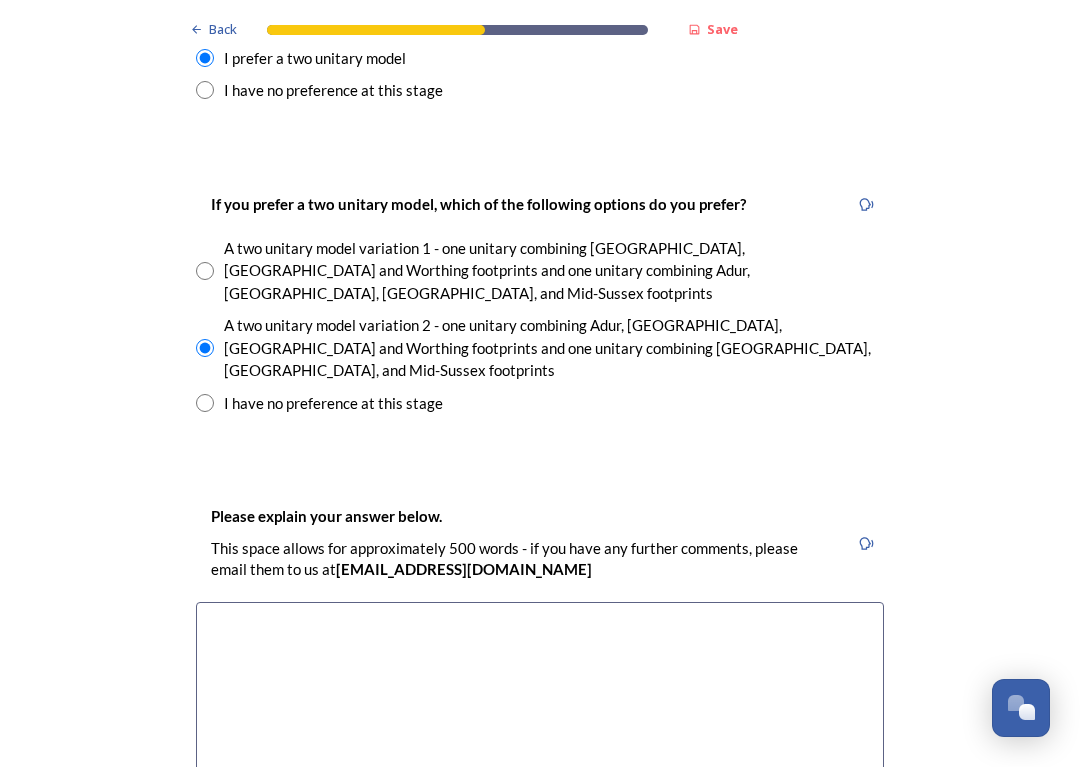 scroll, scrollTop: 2850, scrollLeft: 0, axis: vertical 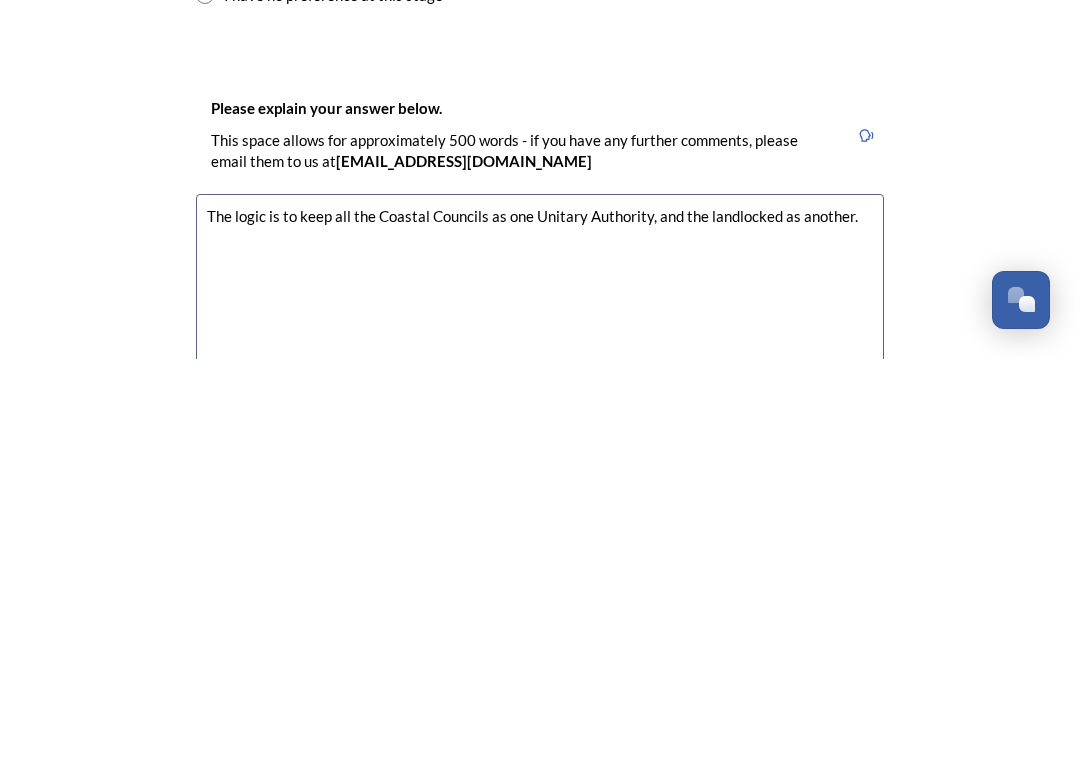 type on "The logic is to keep all the Coastal Councils as one Unitary Authority, and the landlocked as another." 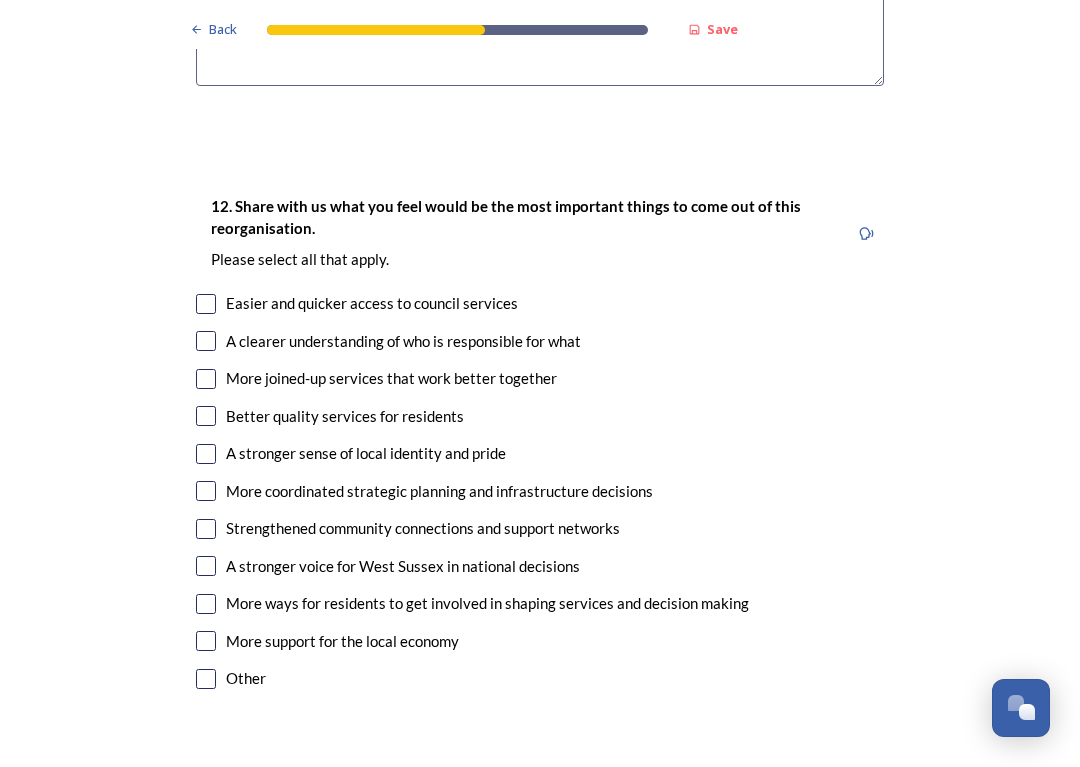 scroll, scrollTop: 3602, scrollLeft: 0, axis: vertical 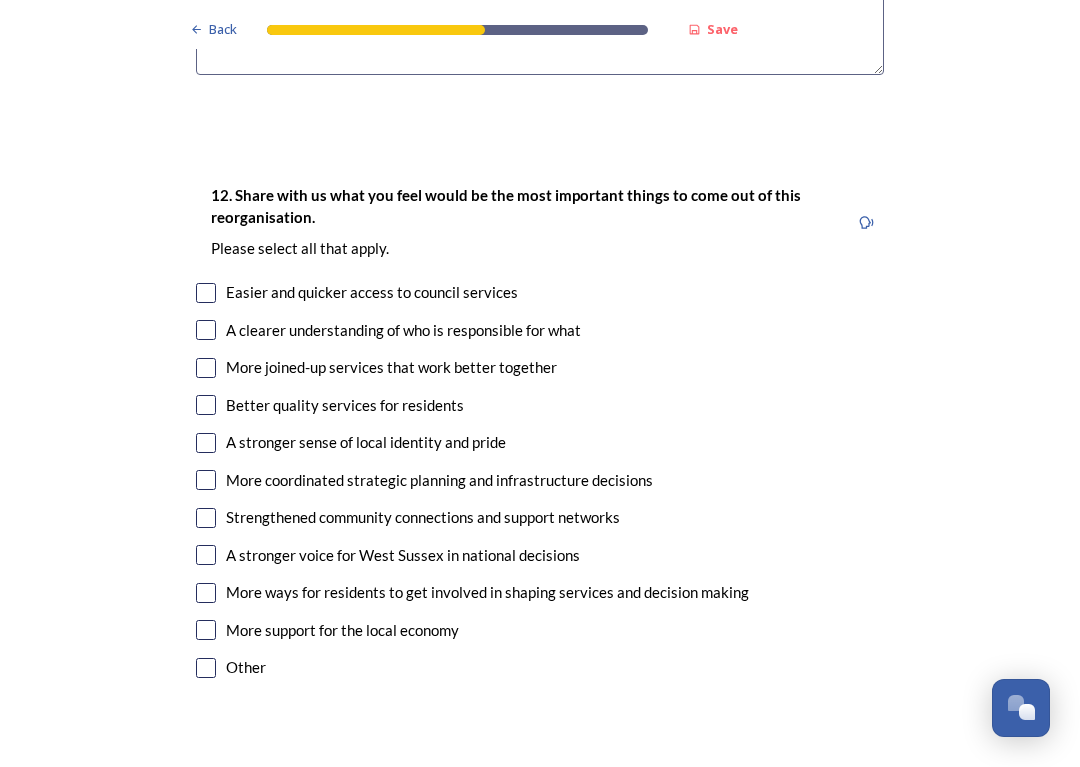 click at bounding box center (206, 480) 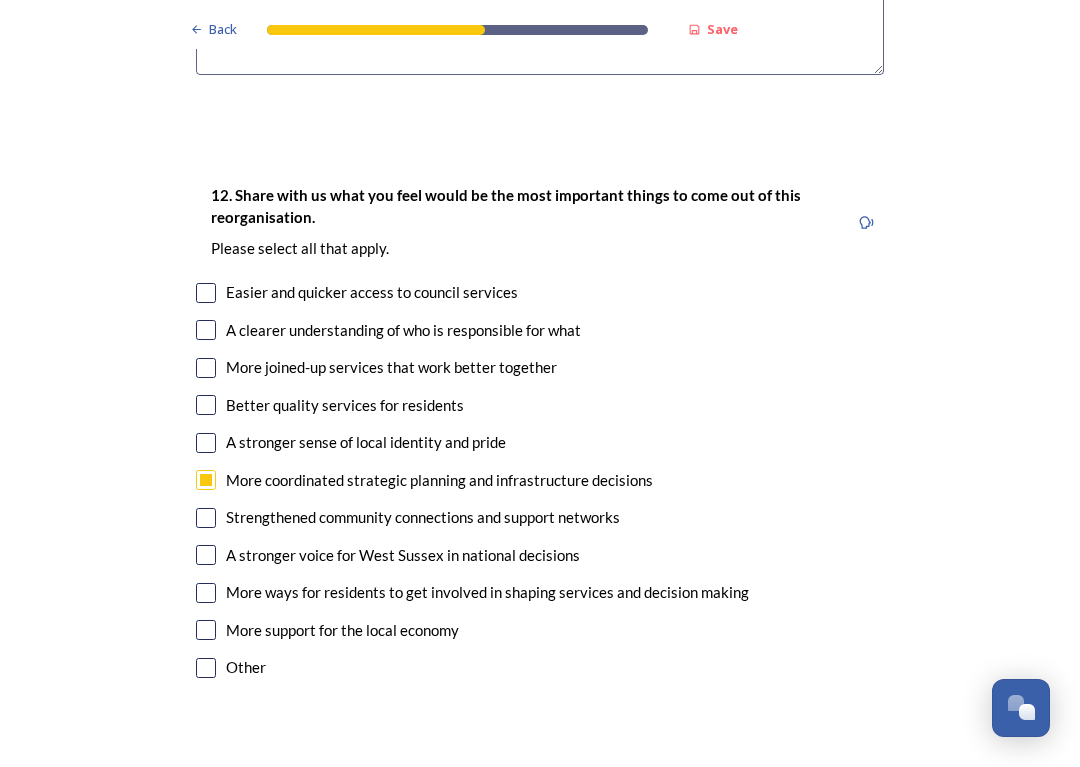 click at bounding box center [206, 330] 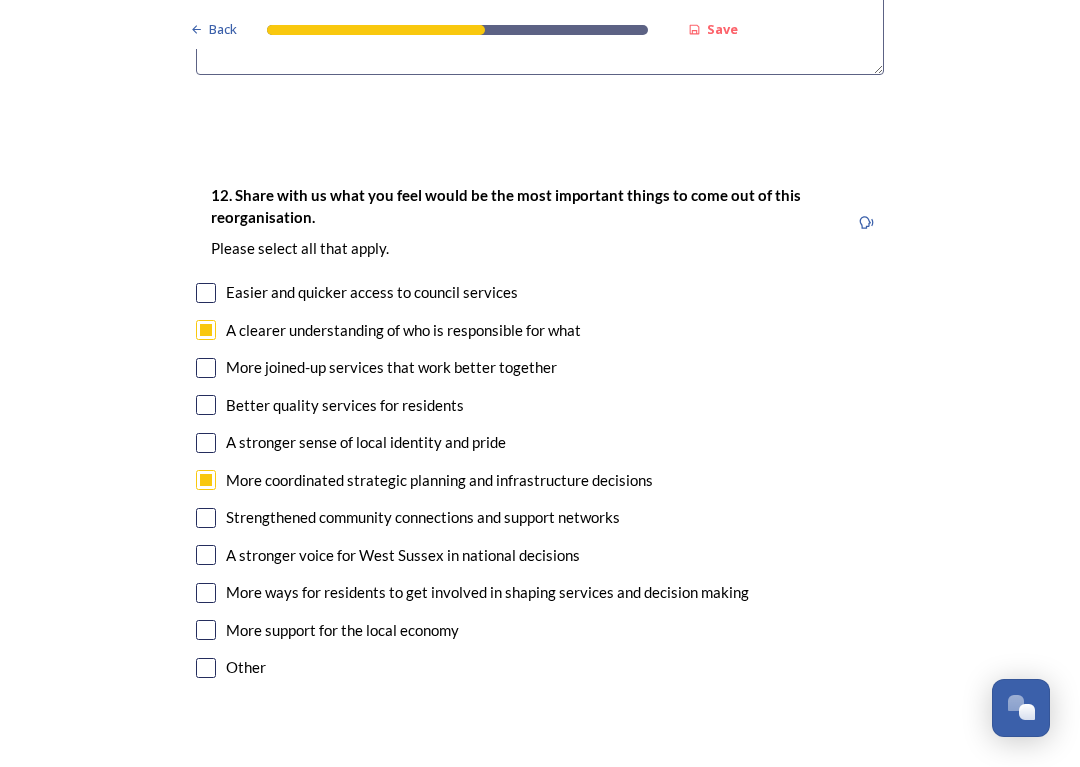 click at bounding box center [206, 368] 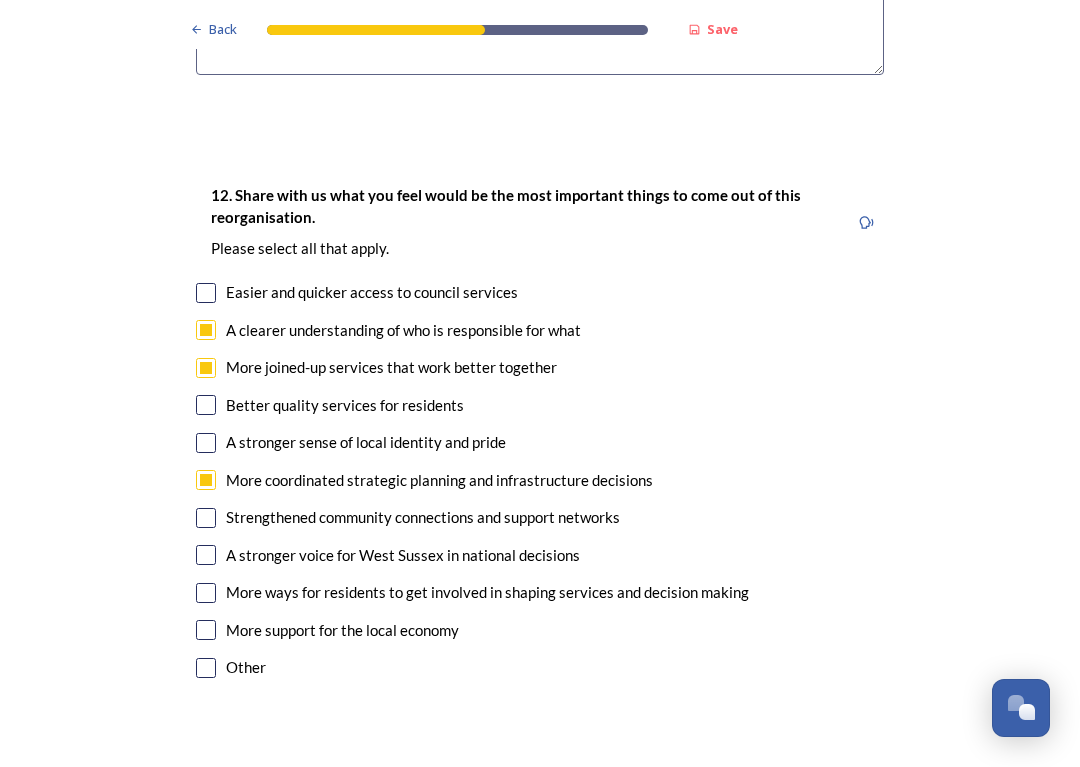 click at bounding box center [206, 405] 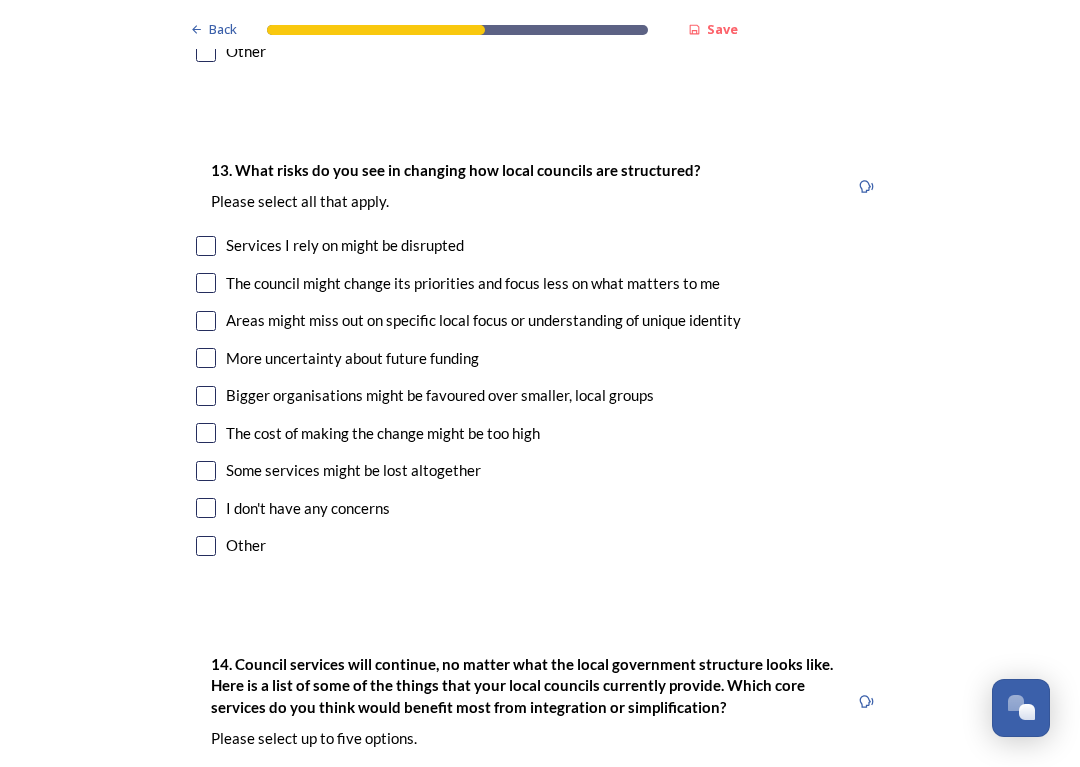 scroll, scrollTop: 4218, scrollLeft: 0, axis: vertical 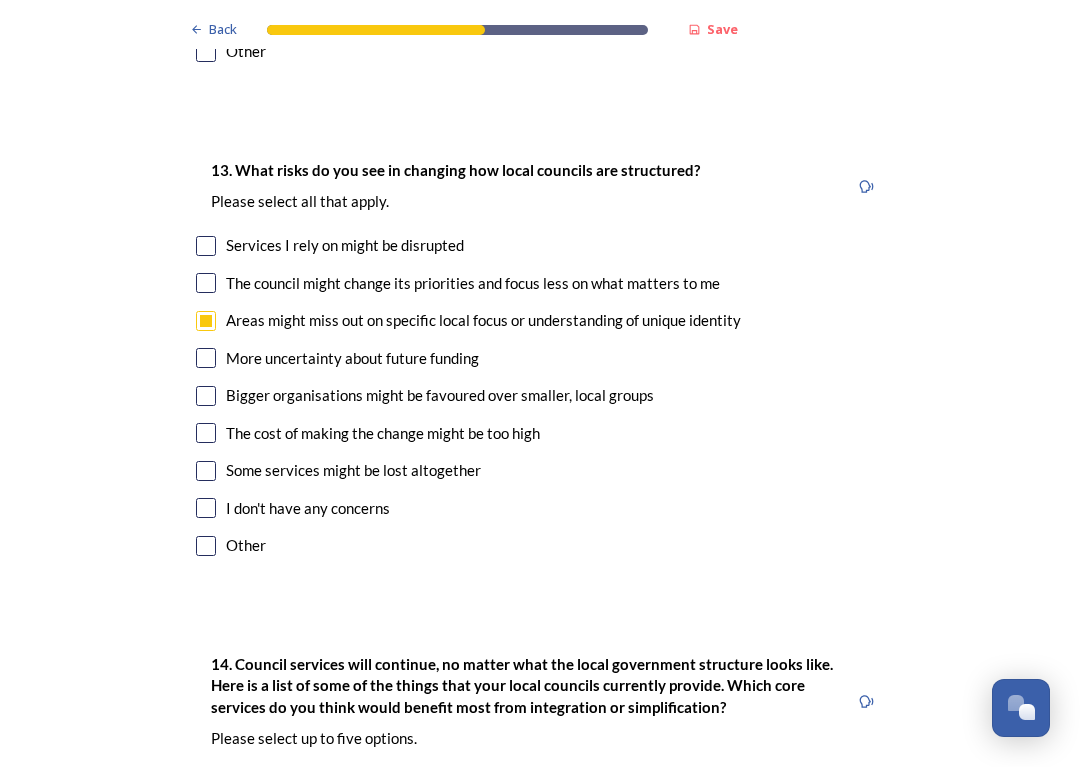 click at bounding box center (206, 396) 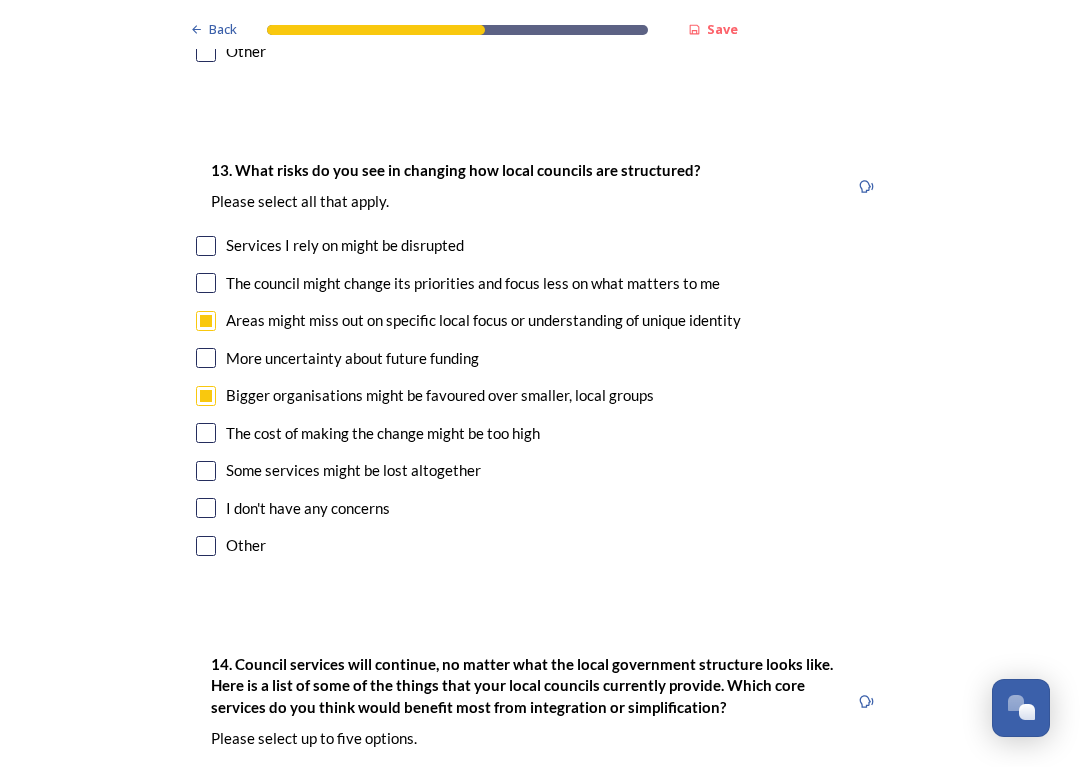 click at bounding box center (206, 433) 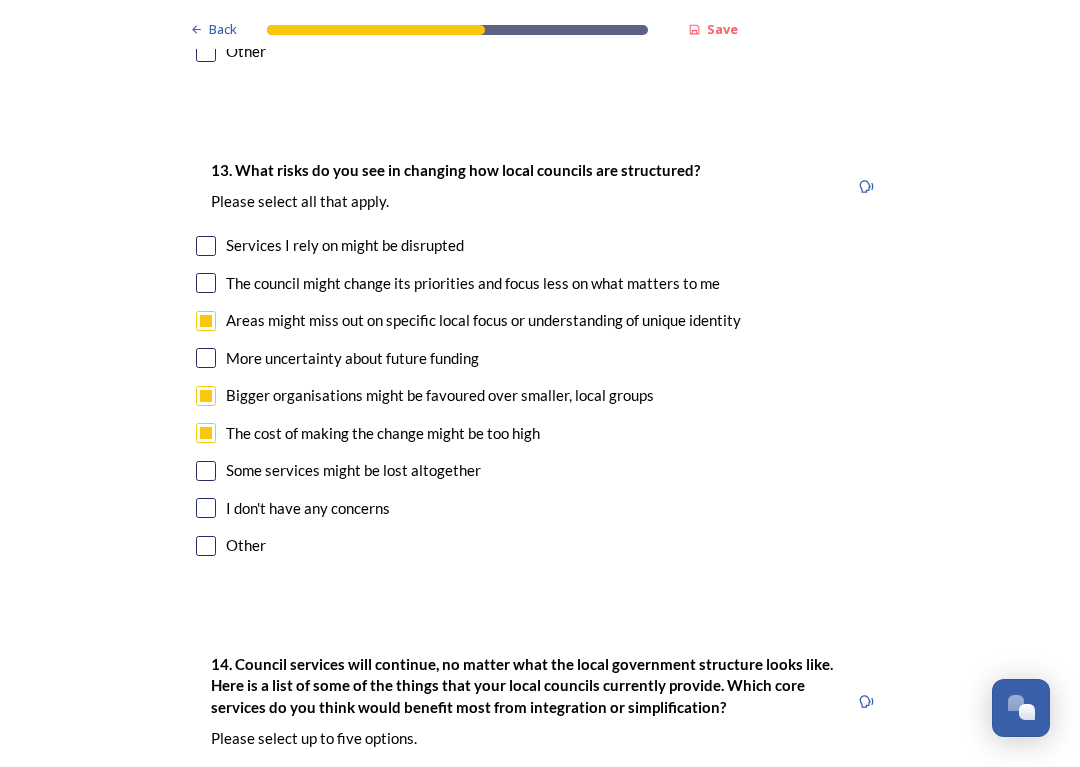 click at bounding box center (206, 471) 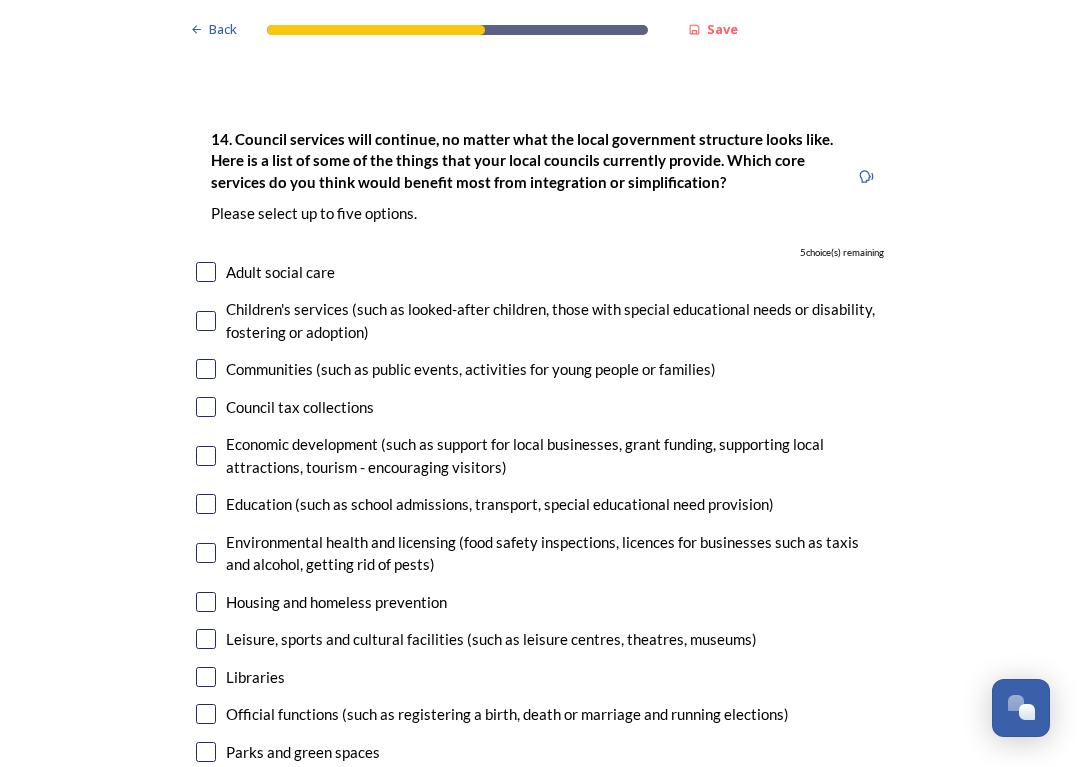 scroll, scrollTop: 4743, scrollLeft: 0, axis: vertical 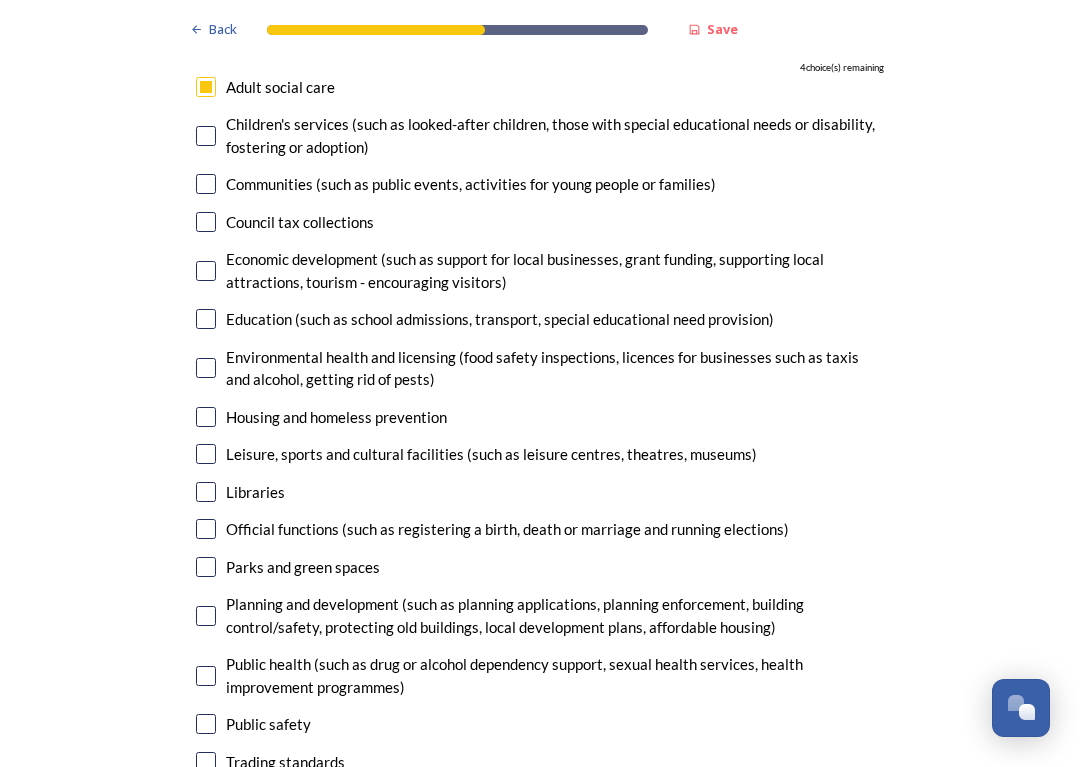 click at bounding box center [206, 319] 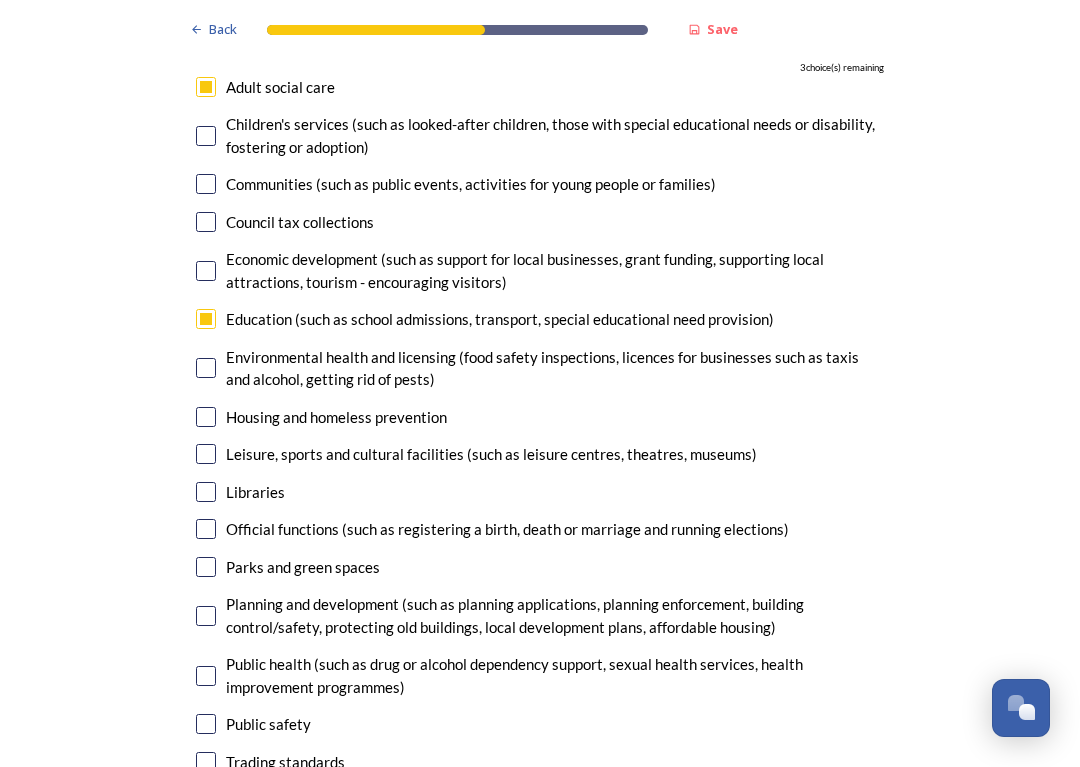 click at bounding box center [206, 492] 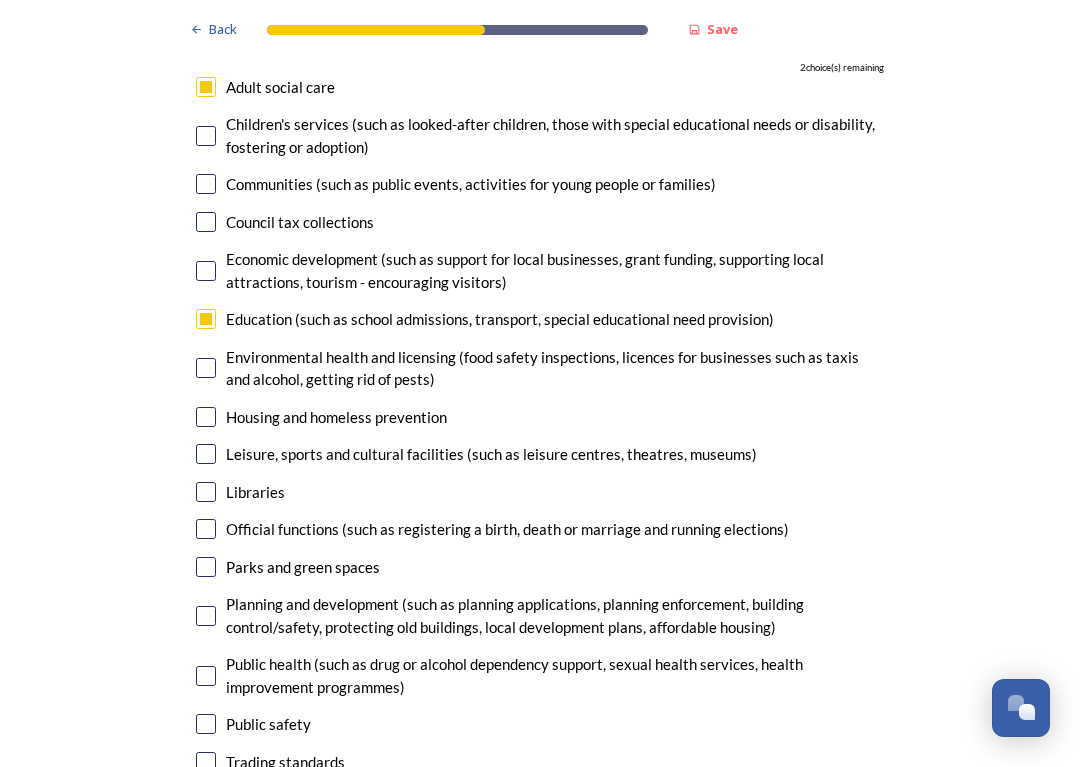 checkbox on "true" 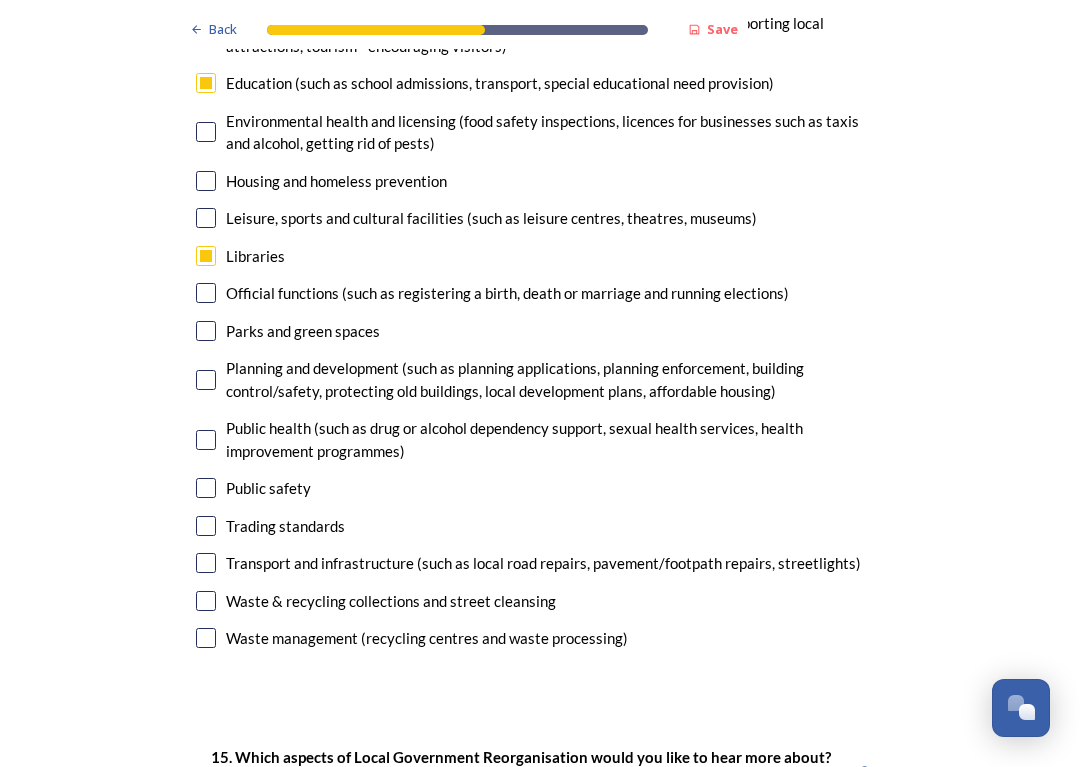 scroll, scrollTop: 5164, scrollLeft: 0, axis: vertical 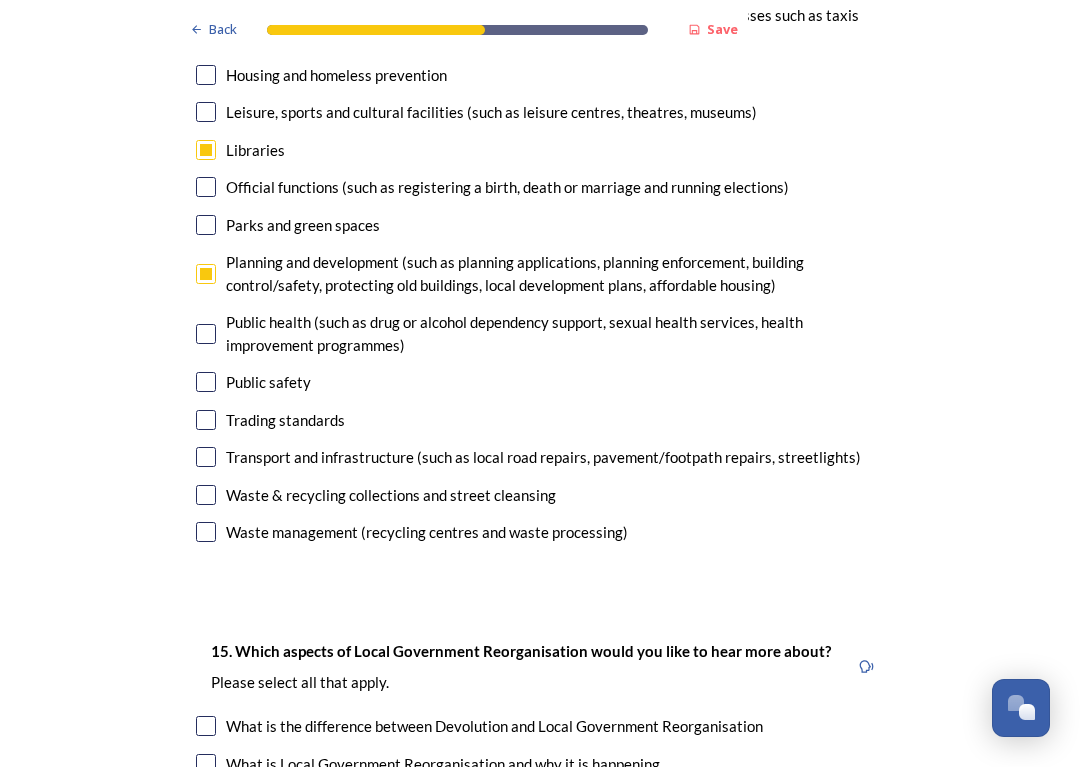 click at bounding box center (206, 495) 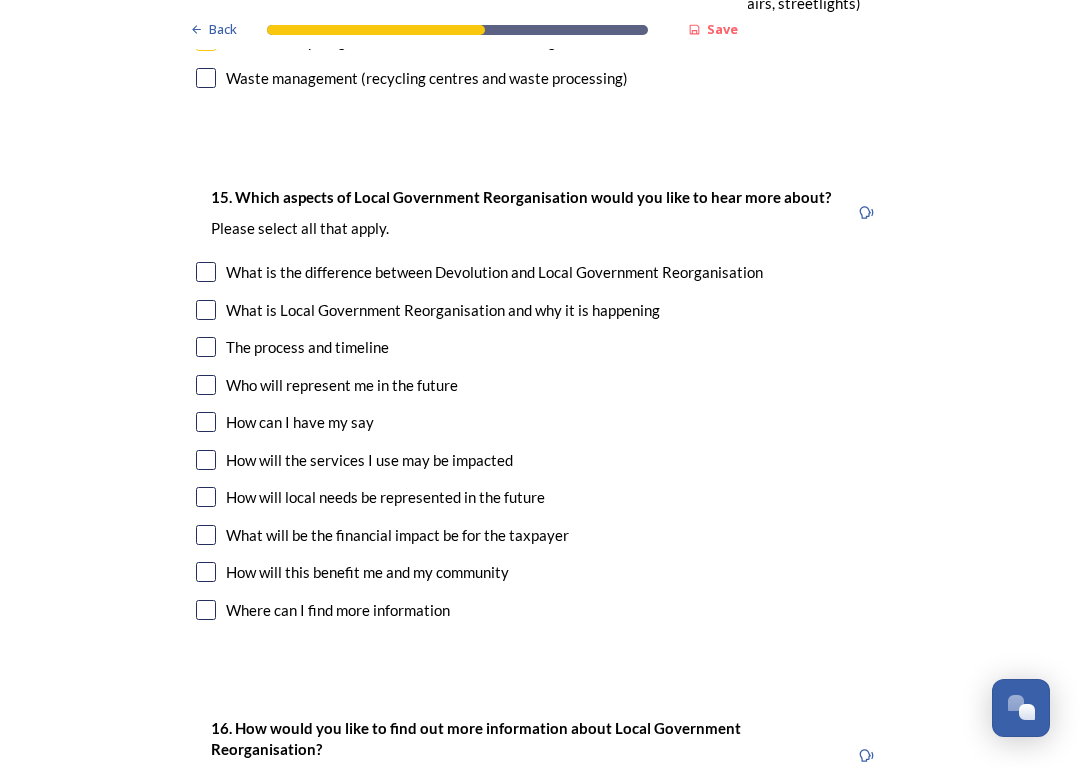 scroll, scrollTop: 5724, scrollLeft: 0, axis: vertical 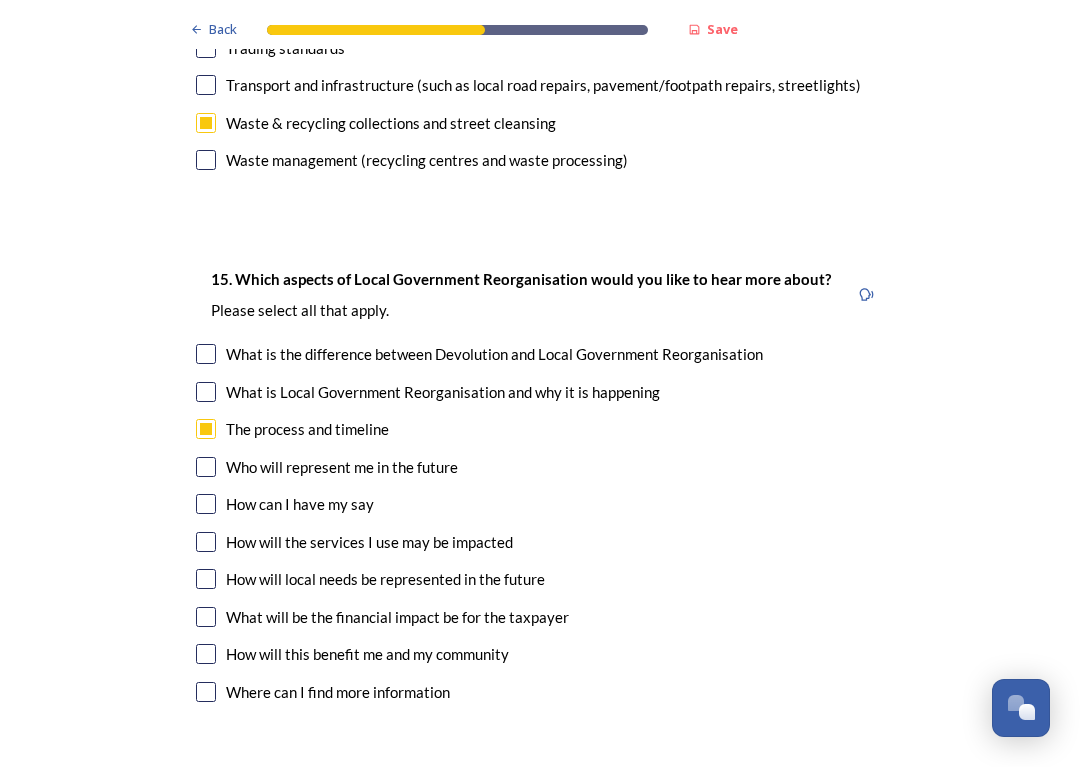 click at bounding box center (206, 654) 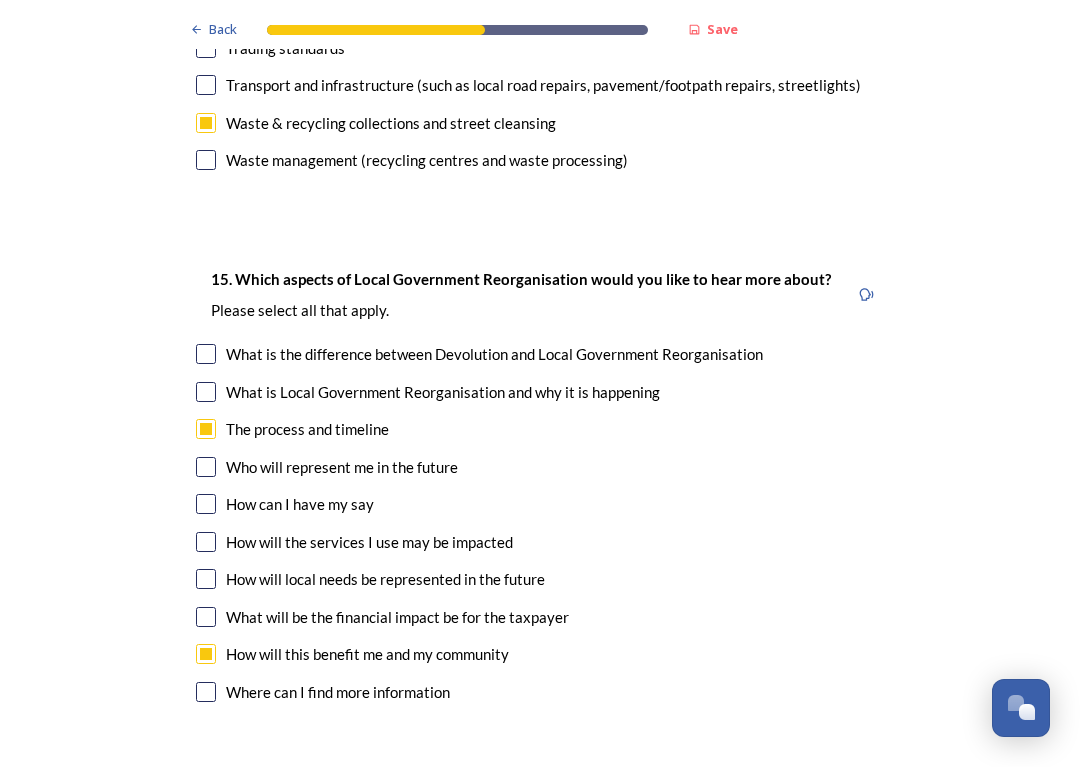 click at bounding box center [206, 542] 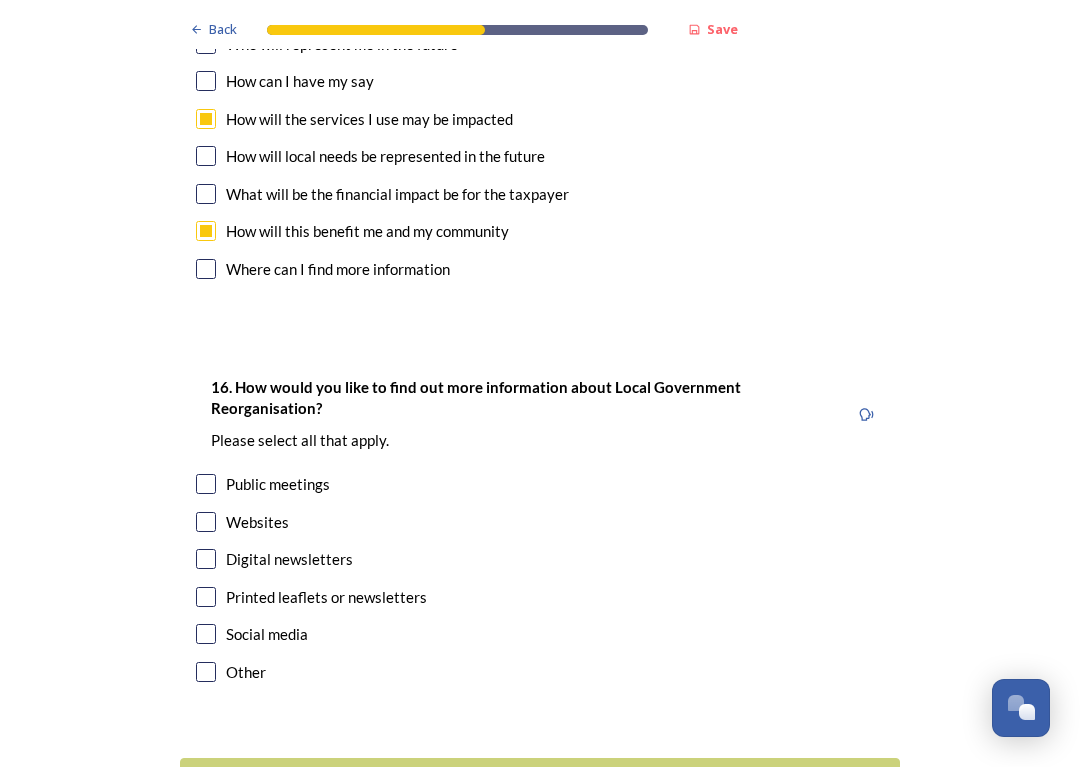scroll, scrollTop: 6063, scrollLeft: 0, axis: vertical 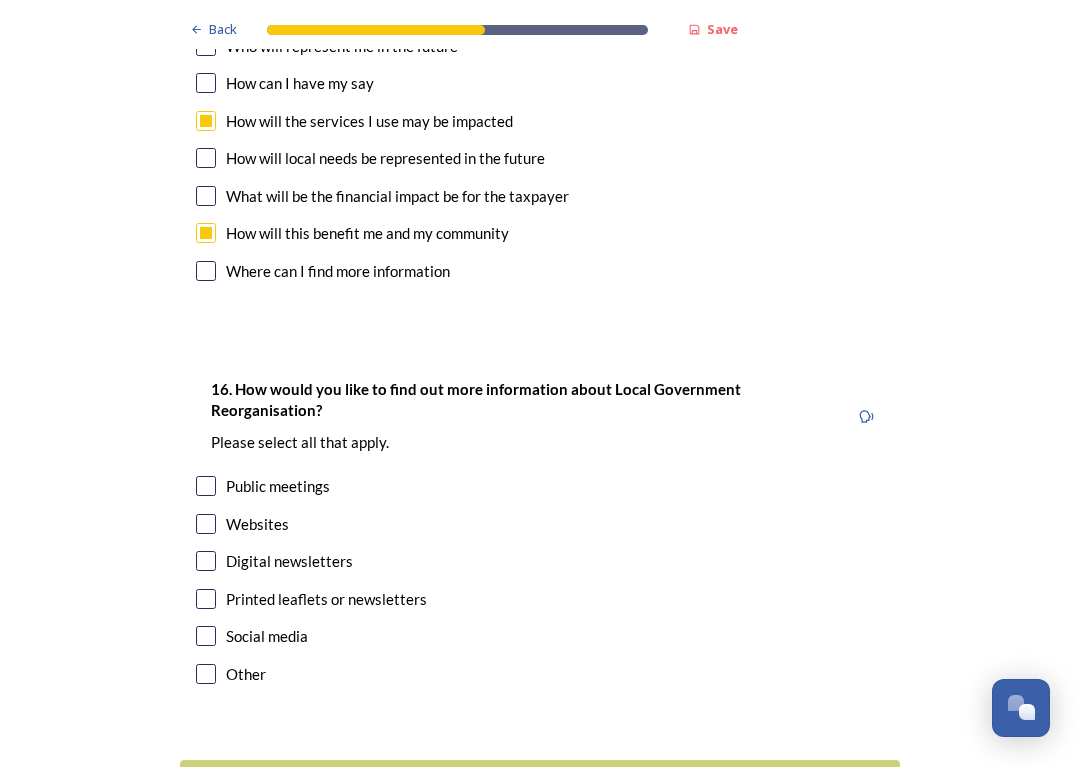 click at bounding box center (206, 524) 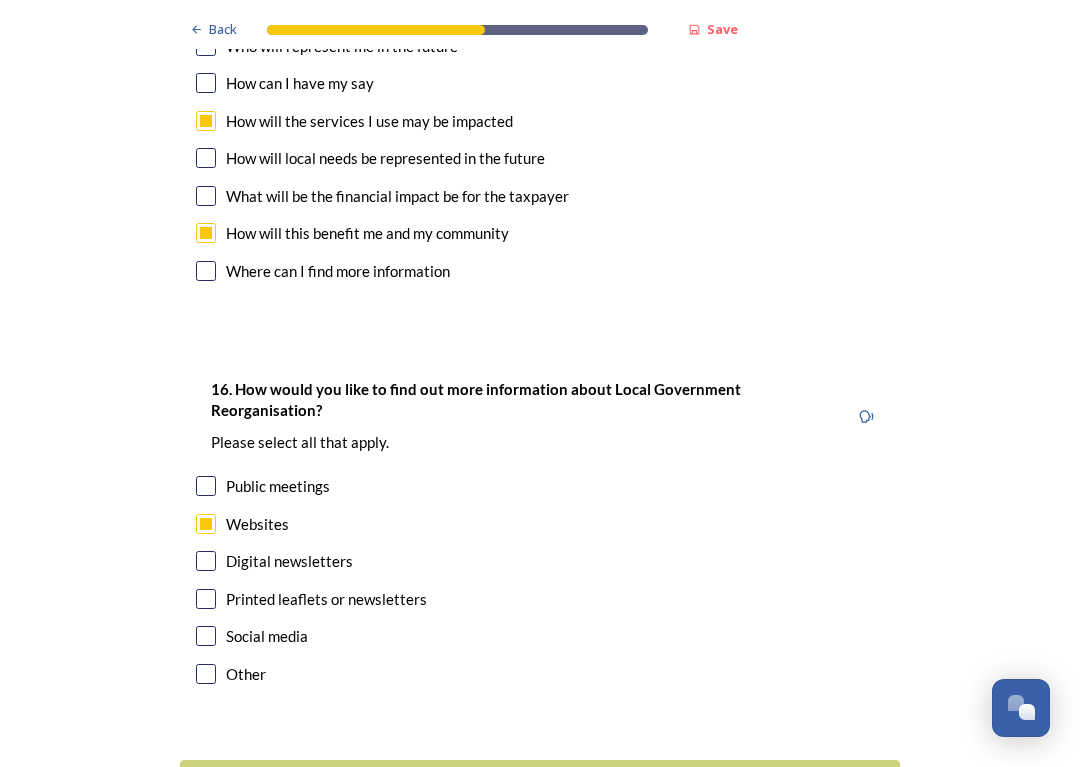click at bounding box center [206, 636] 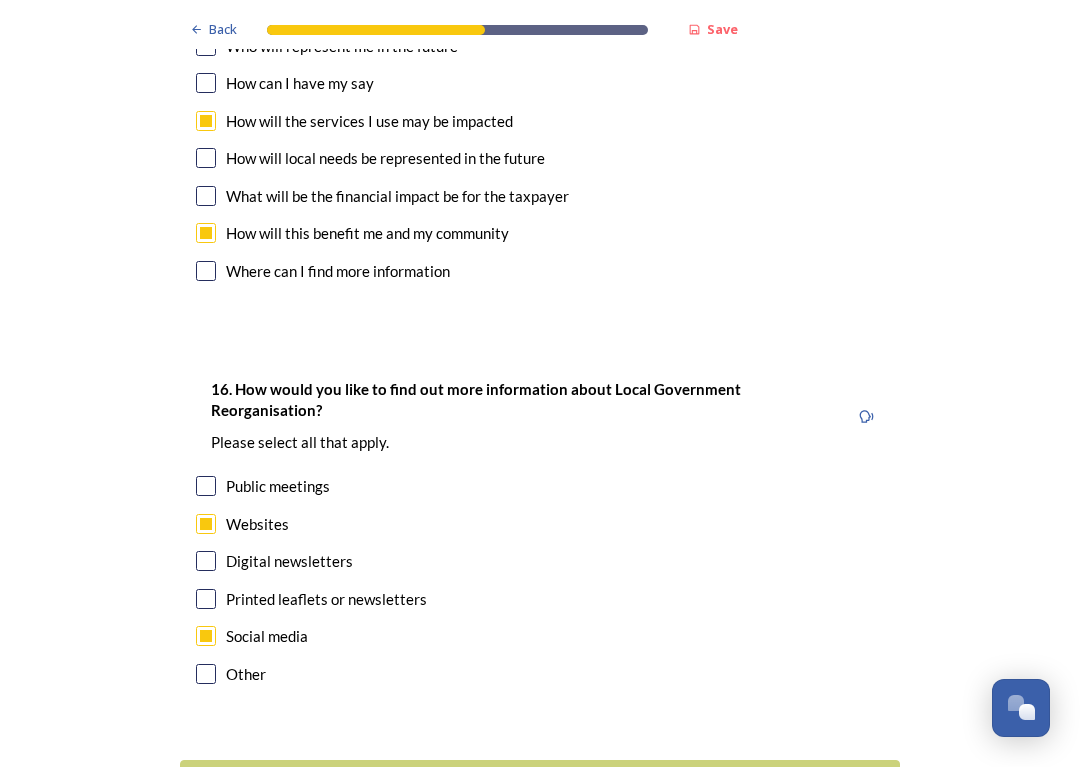 click on "Continue" at bounding box center [526, 784] 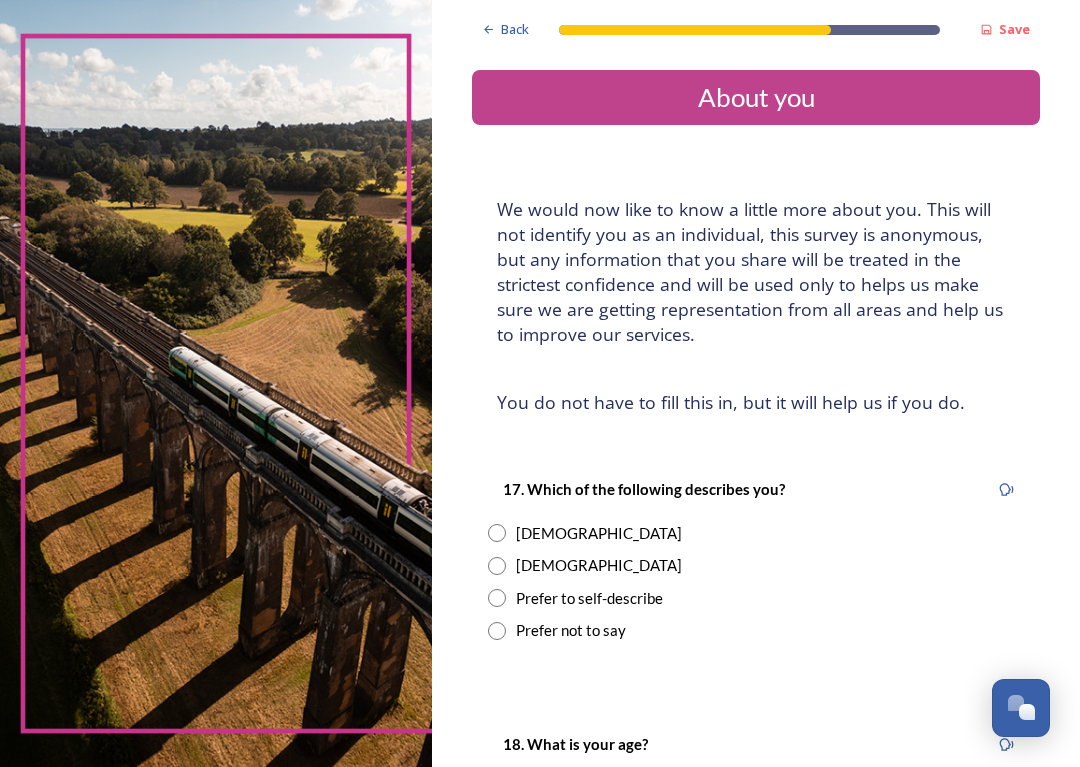 click at bounding box center (497, 533) 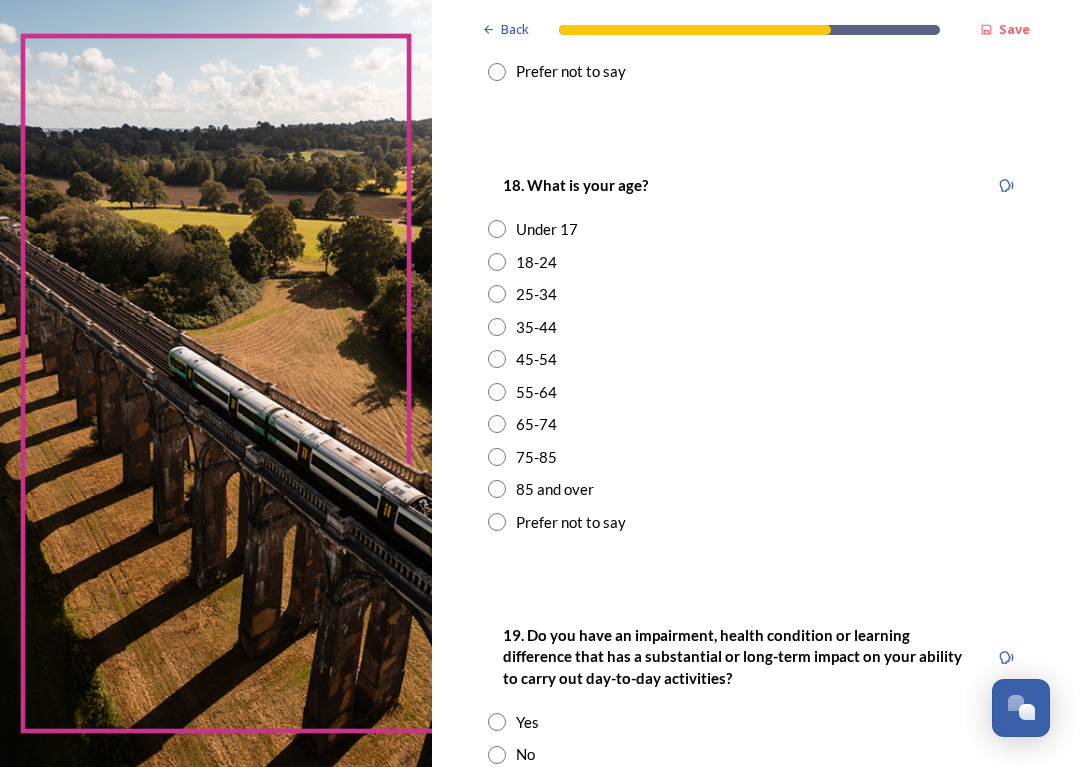 scroll, scrollTop: 560, scrollLeft: 0, axis: vertical 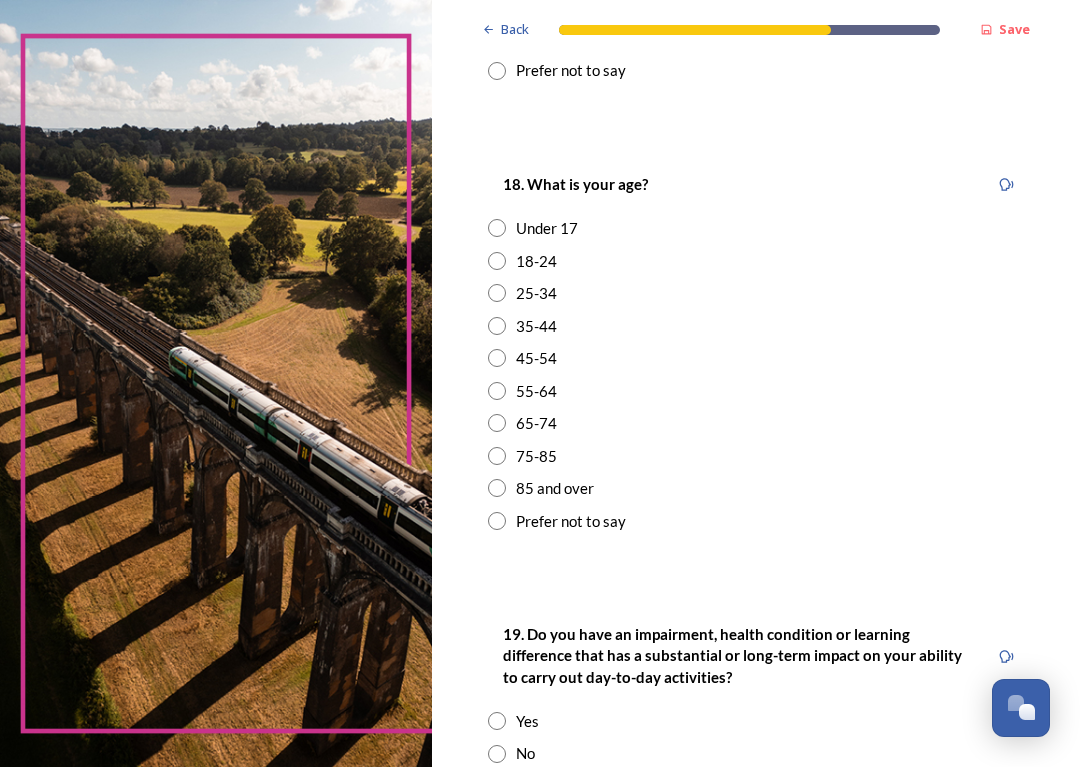 click at bounding box center (497, 423) 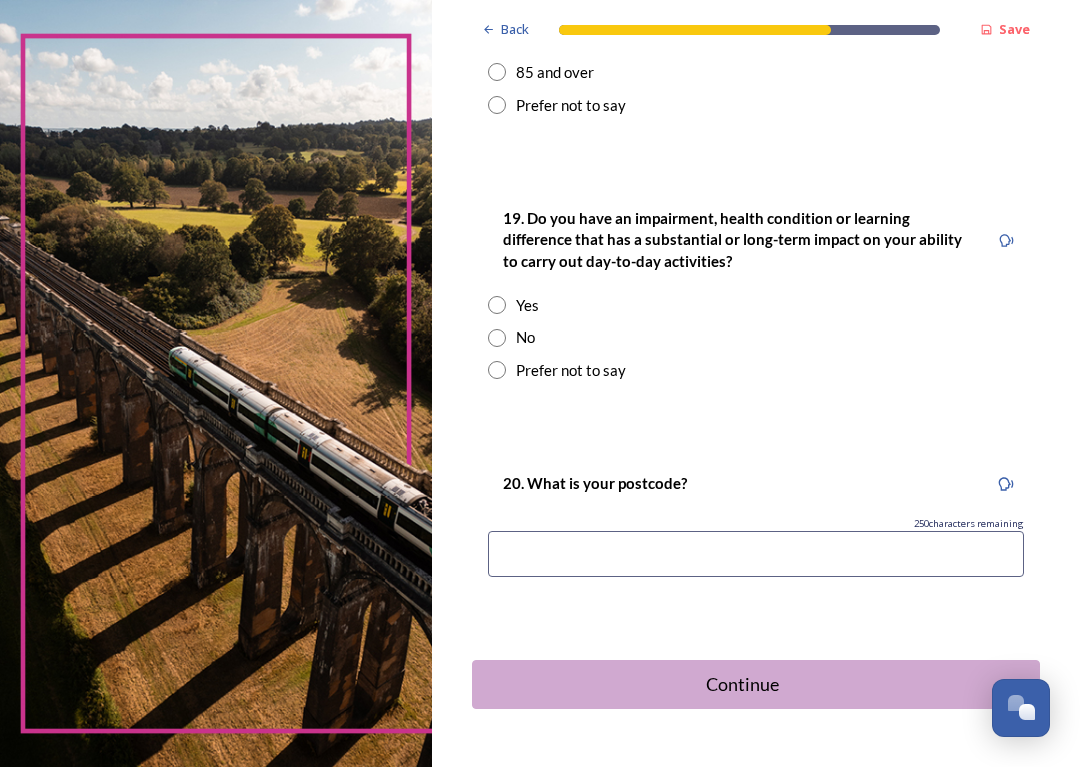 scroll, scrollTop: 956, scrollLeft: 0, axis: vertical 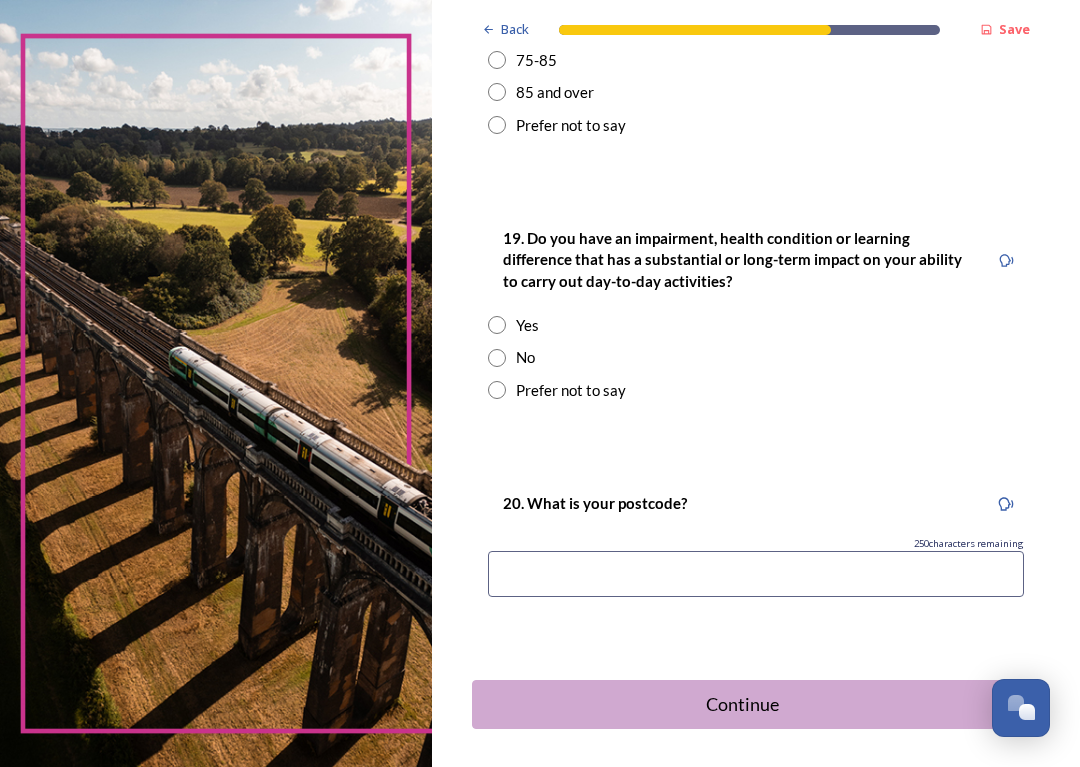 click on "Yes" at bounding box center (756, 325) 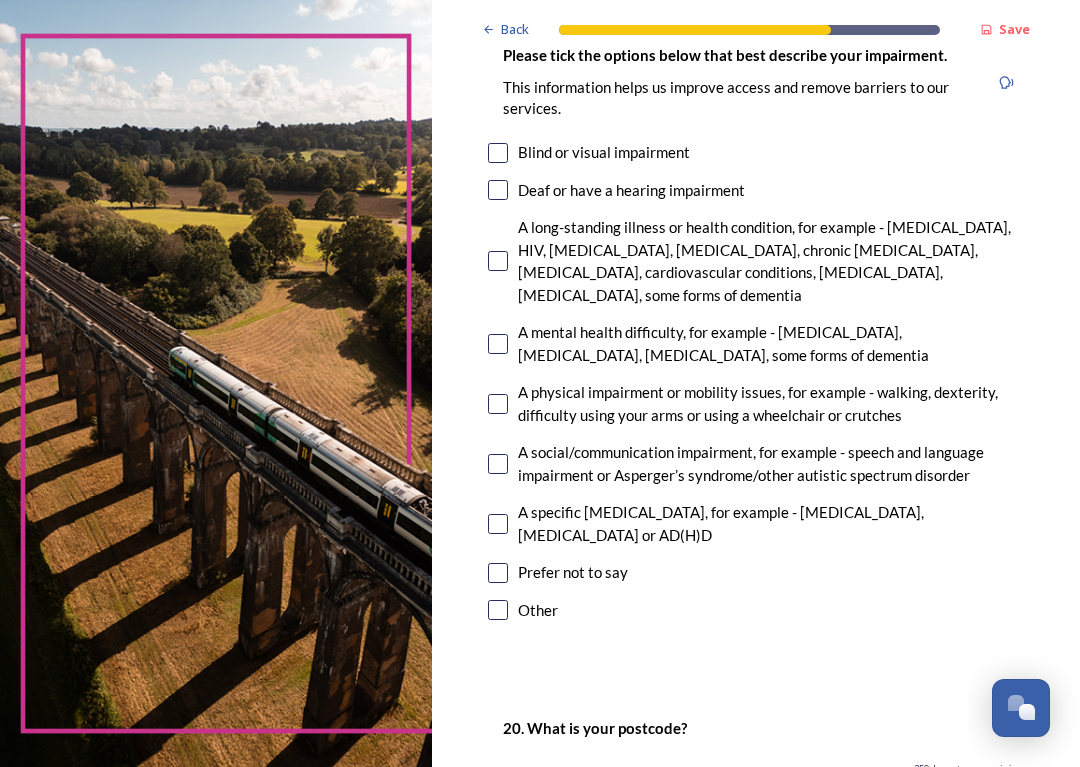 scroll, scrollTop: 1406, scrollLeft: 0, axis: vertical 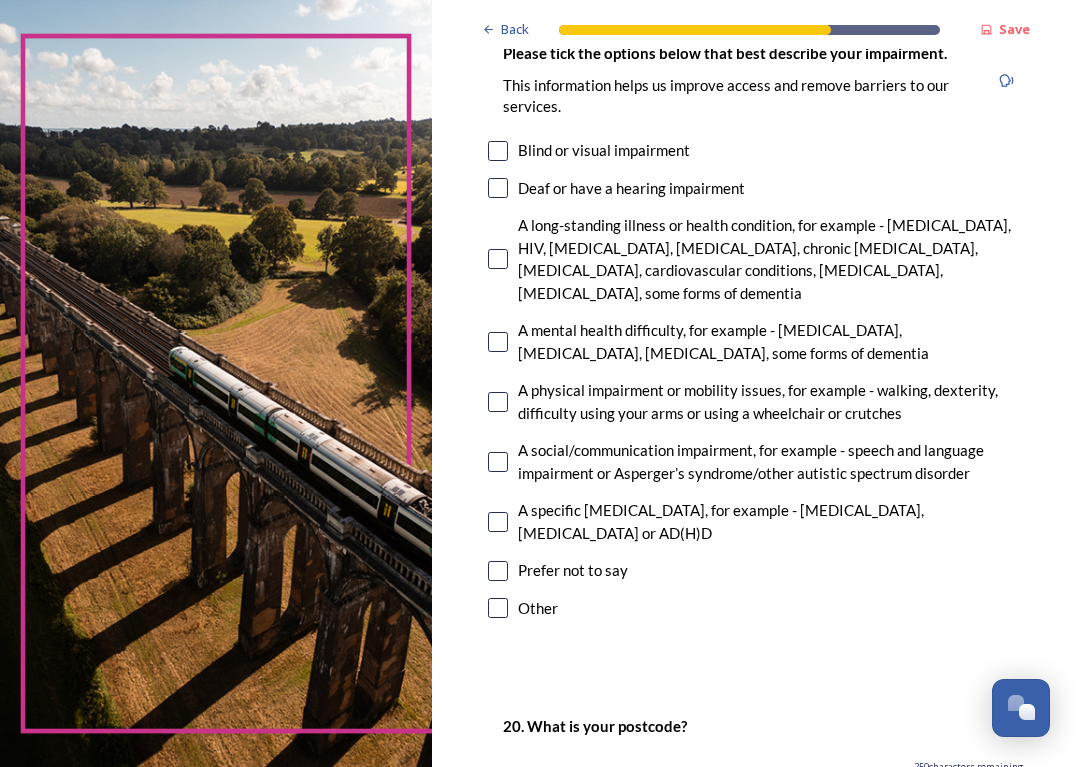 click at bounding box center (498, 402) 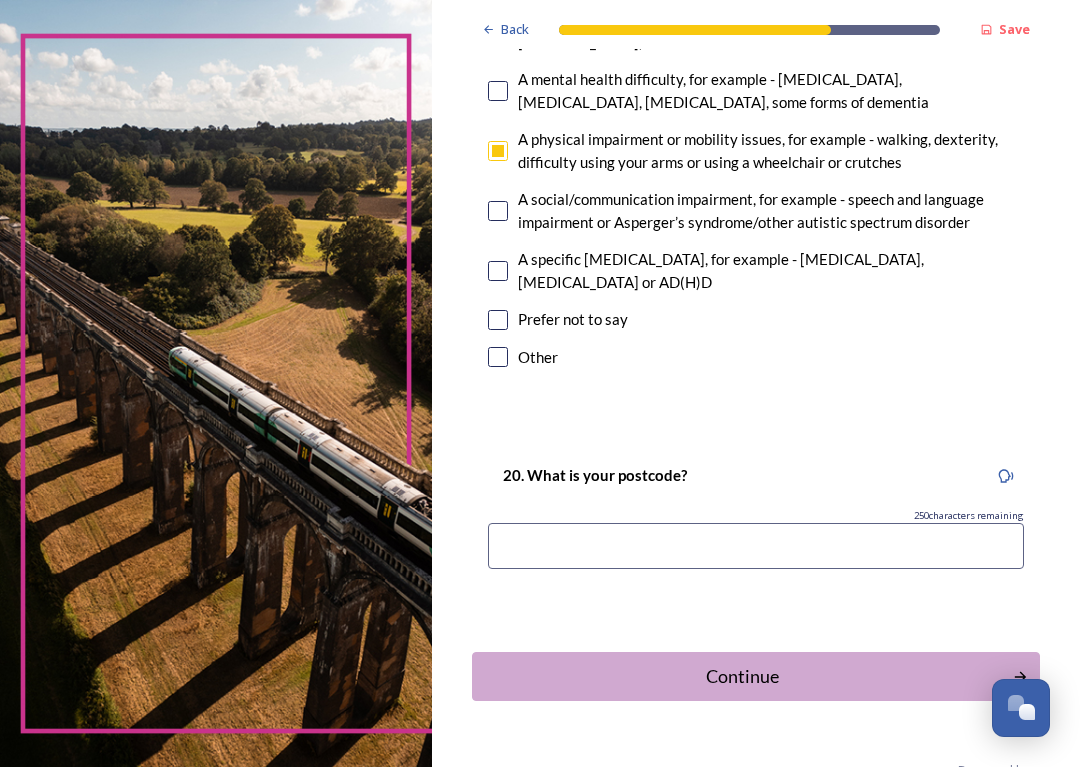 scroll, scrollTop: 1656, scrollLeft: 0, axis: vertical 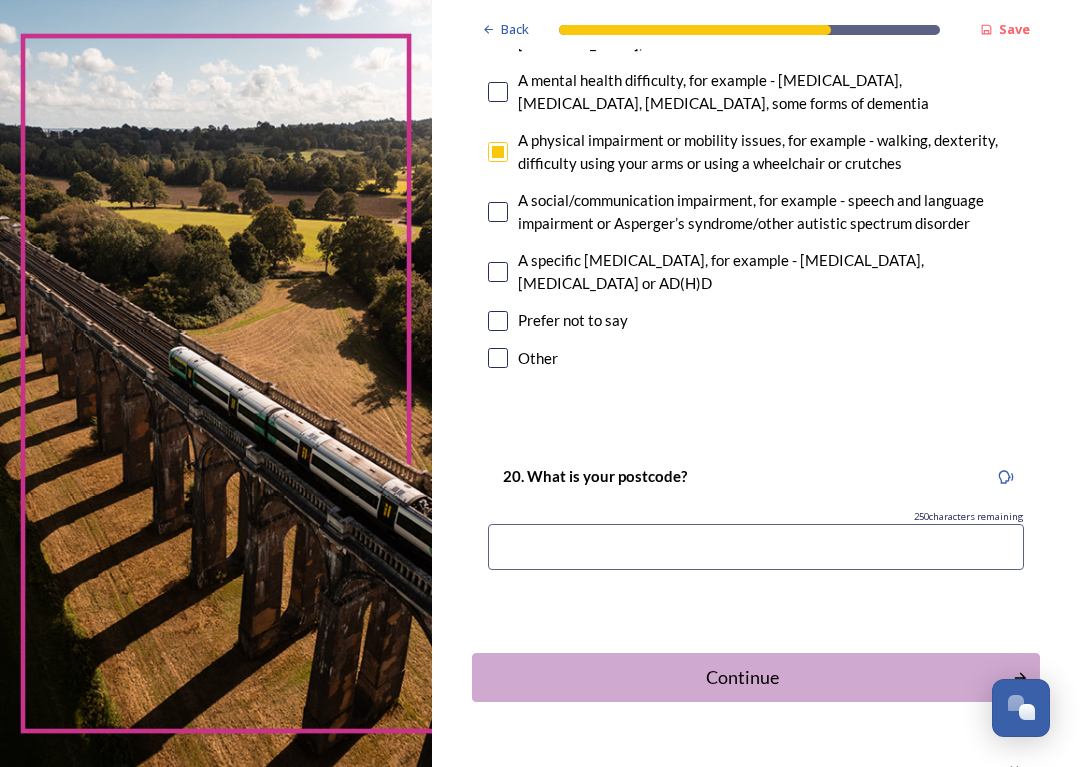 click at bounding box center [756, 547] 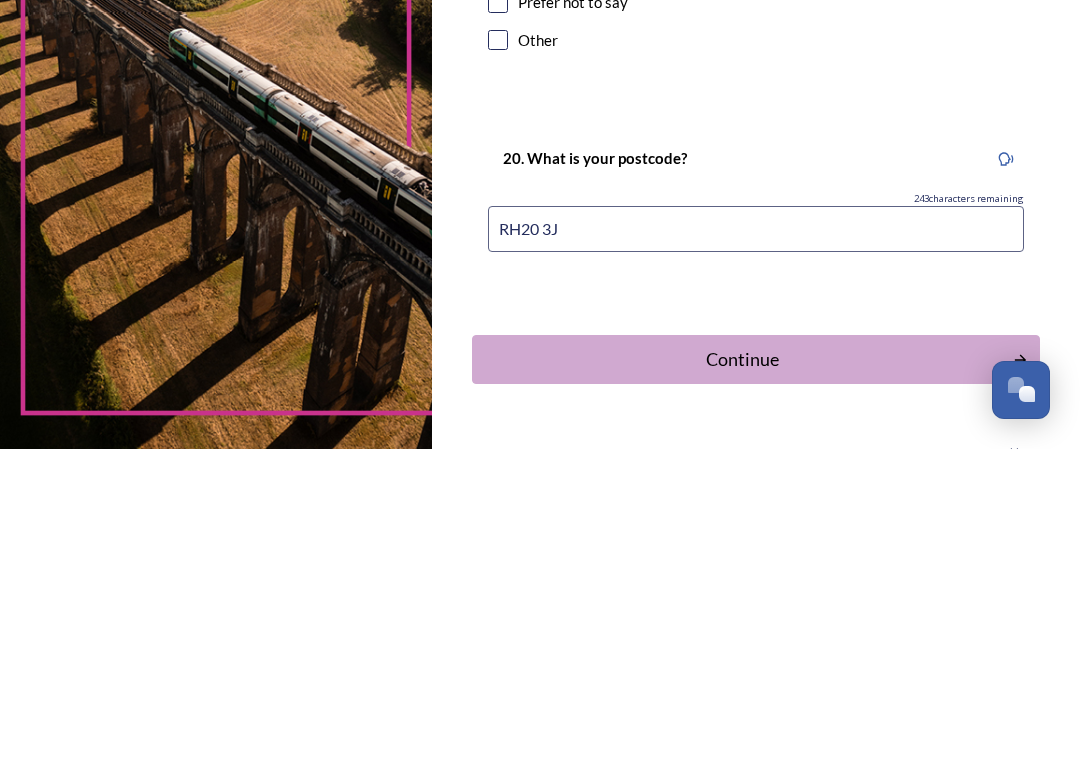 type on "RH20 3JH" 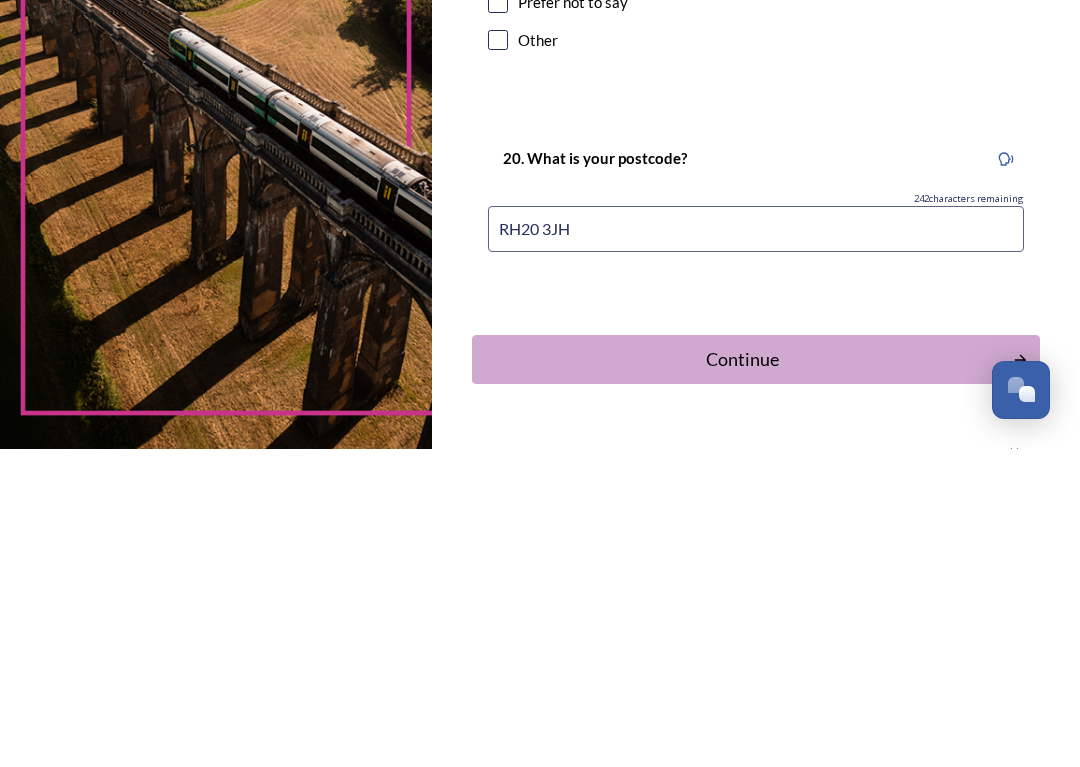 click on "Continue" at bounding box center (742, 677) 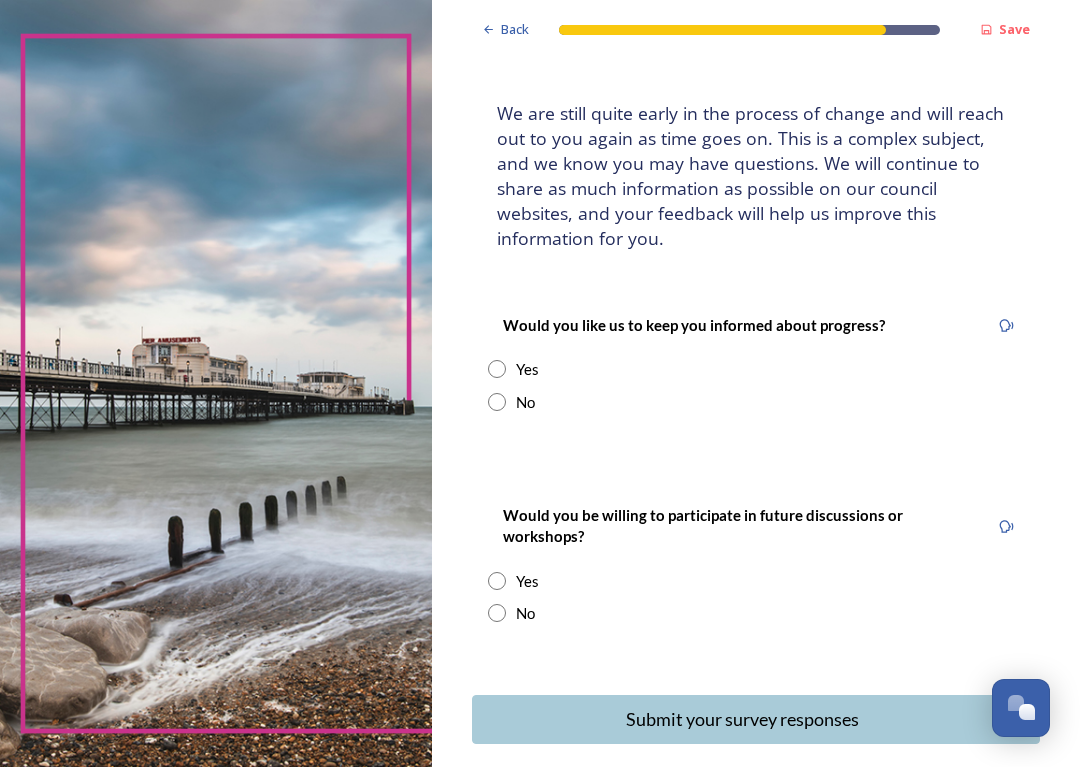 scroll, scrollTop: 106, scrollLeft: 0, axis: vertical 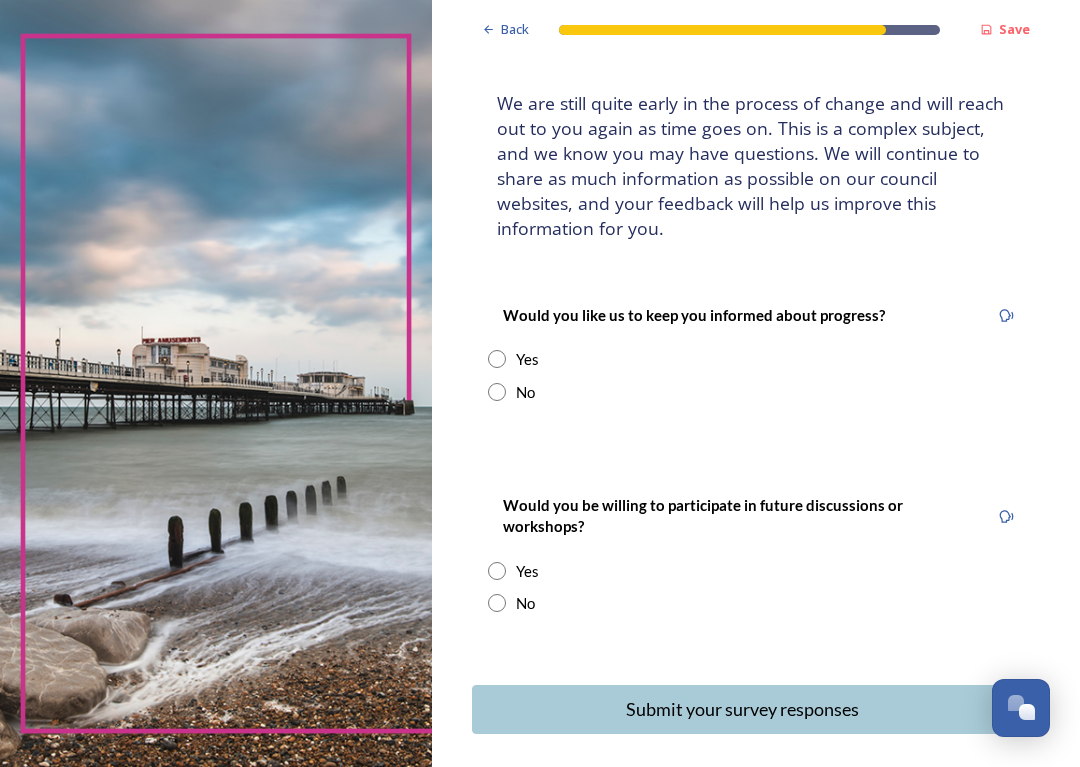 click at bounding box center [497, 359] 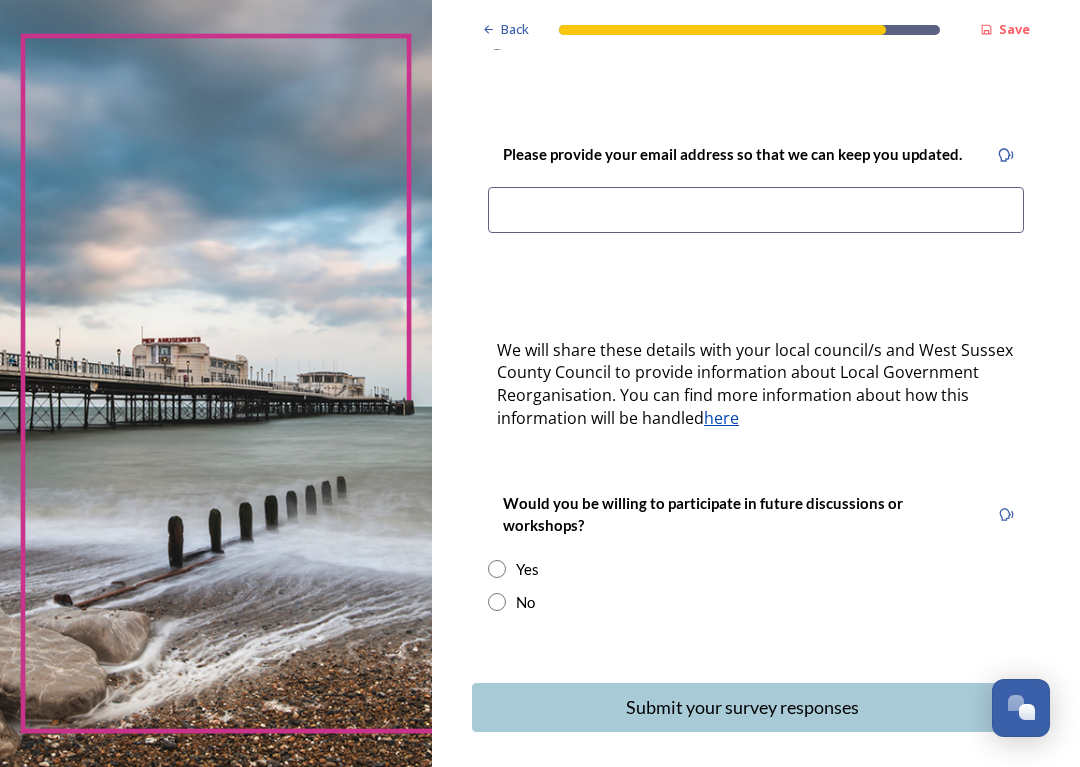 scroll, scrollTop: 456, scrollLeft: 0, axis: vertical 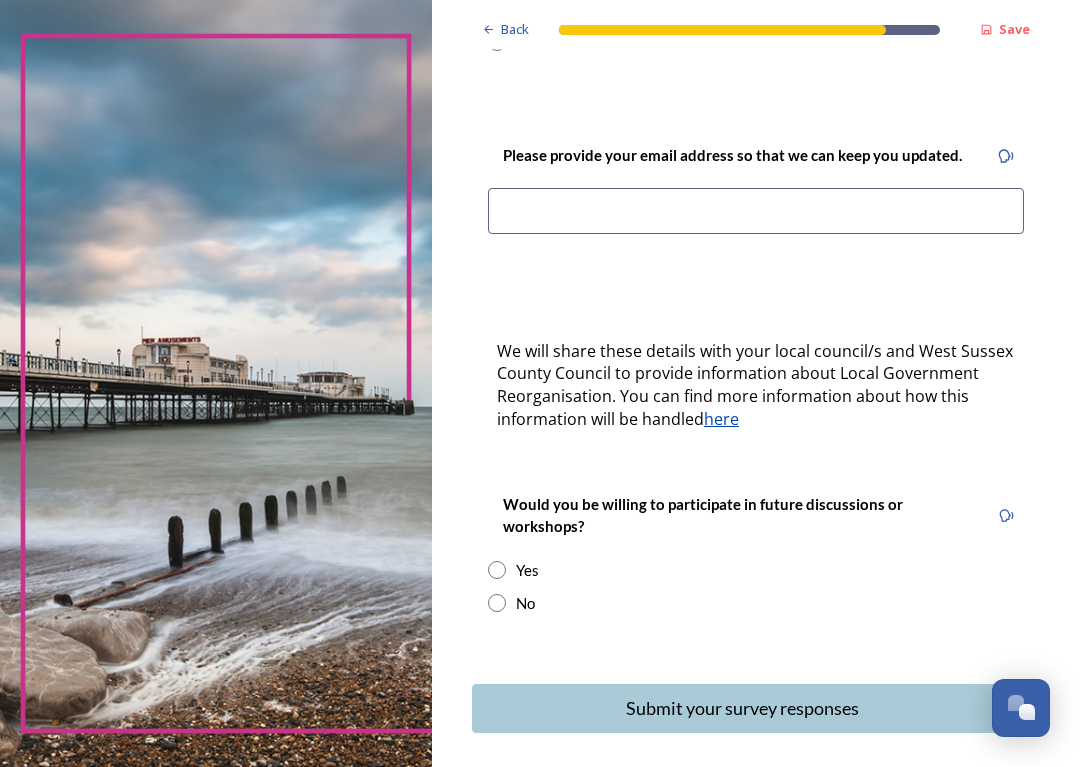 click at bounding box center [756, 211] 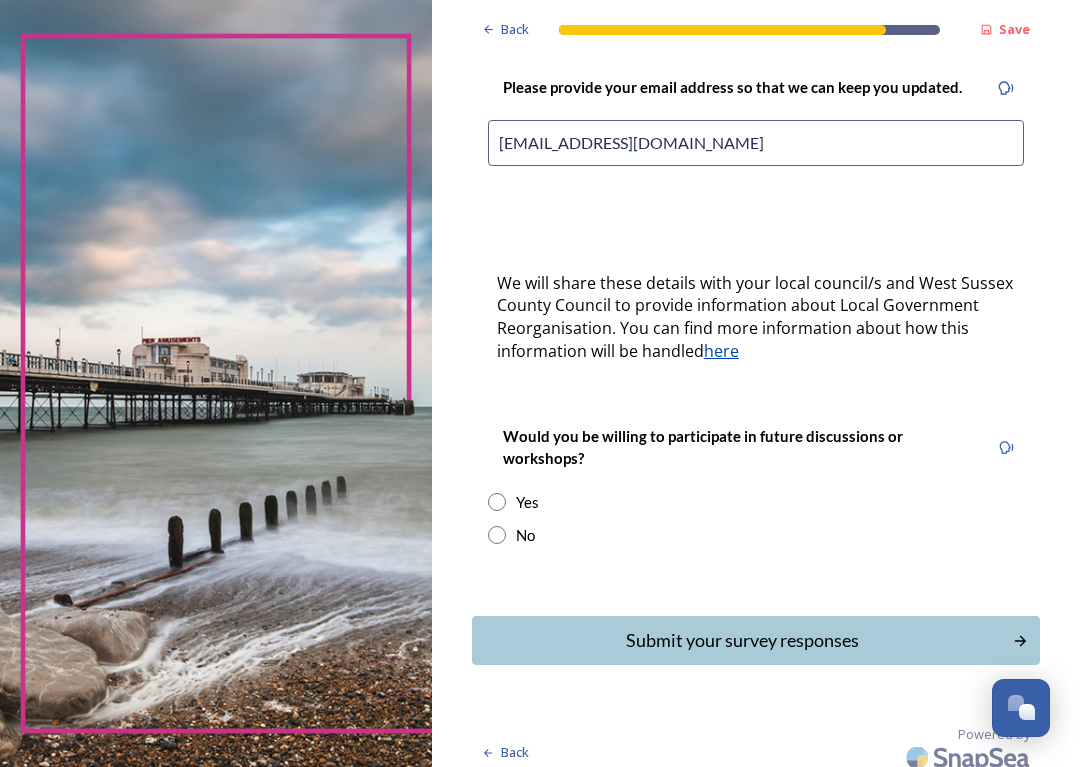scroll, scrollTop: 524, scrollLeft: 0, axis: vertical 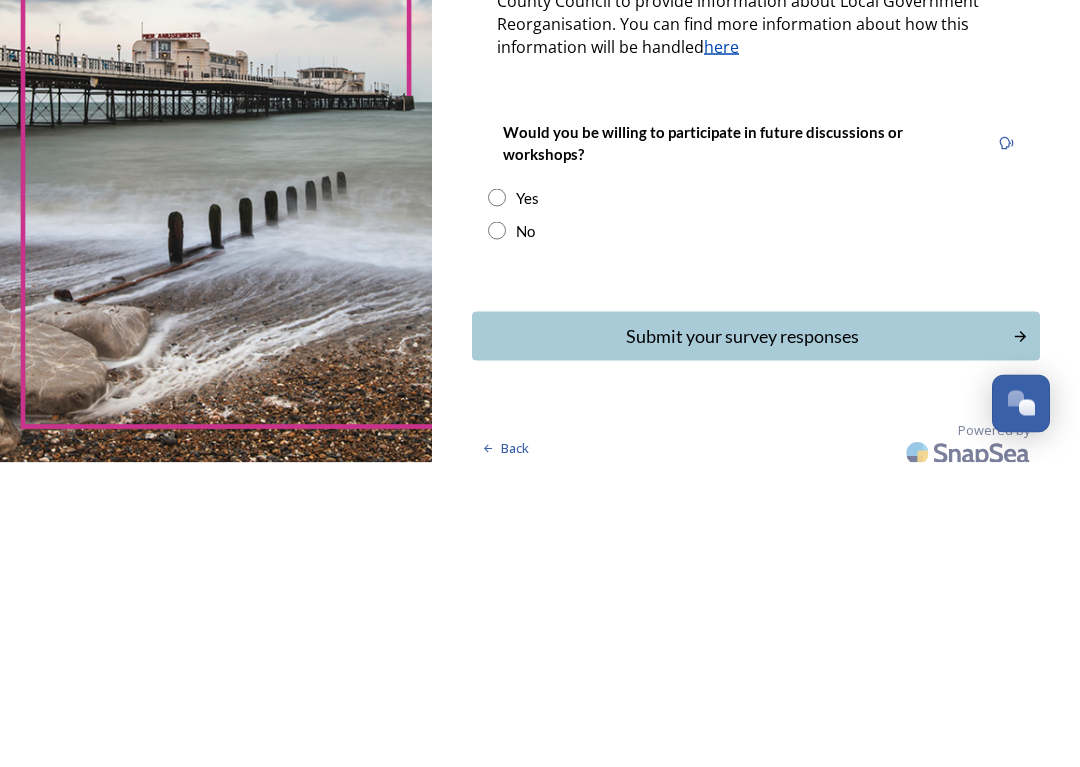 type on "[EMAIL_ADDRESS][DOMAIN_NAME]" 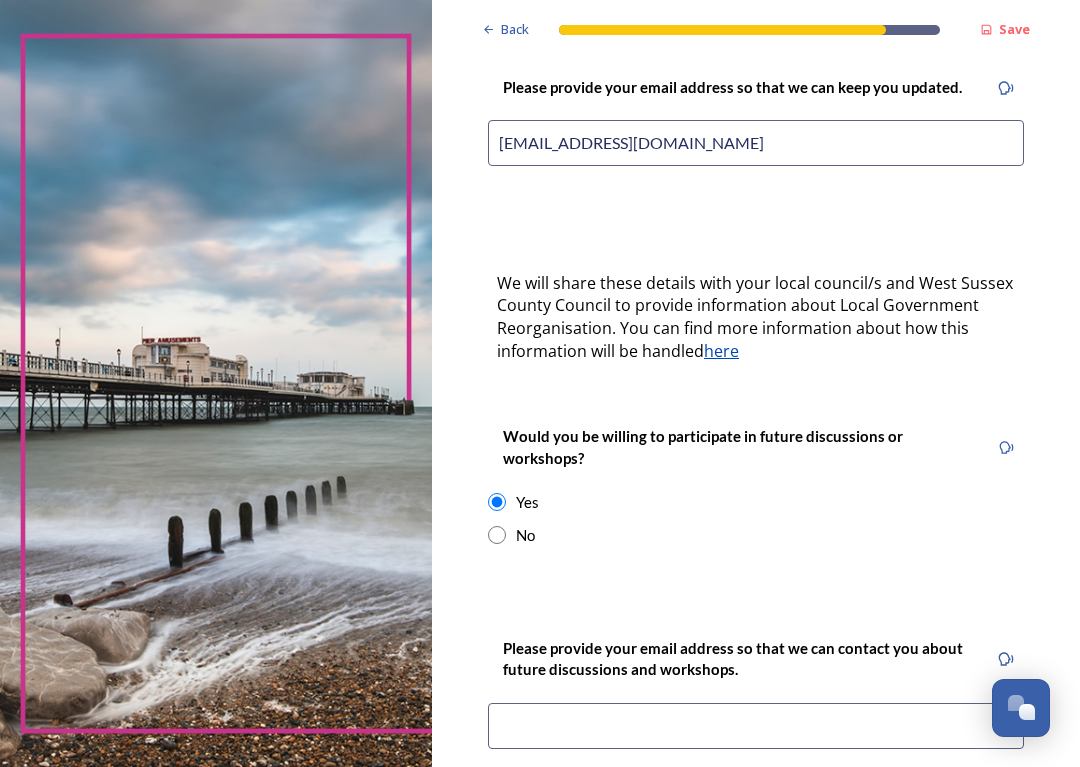 click at bounding box center [497, 535] 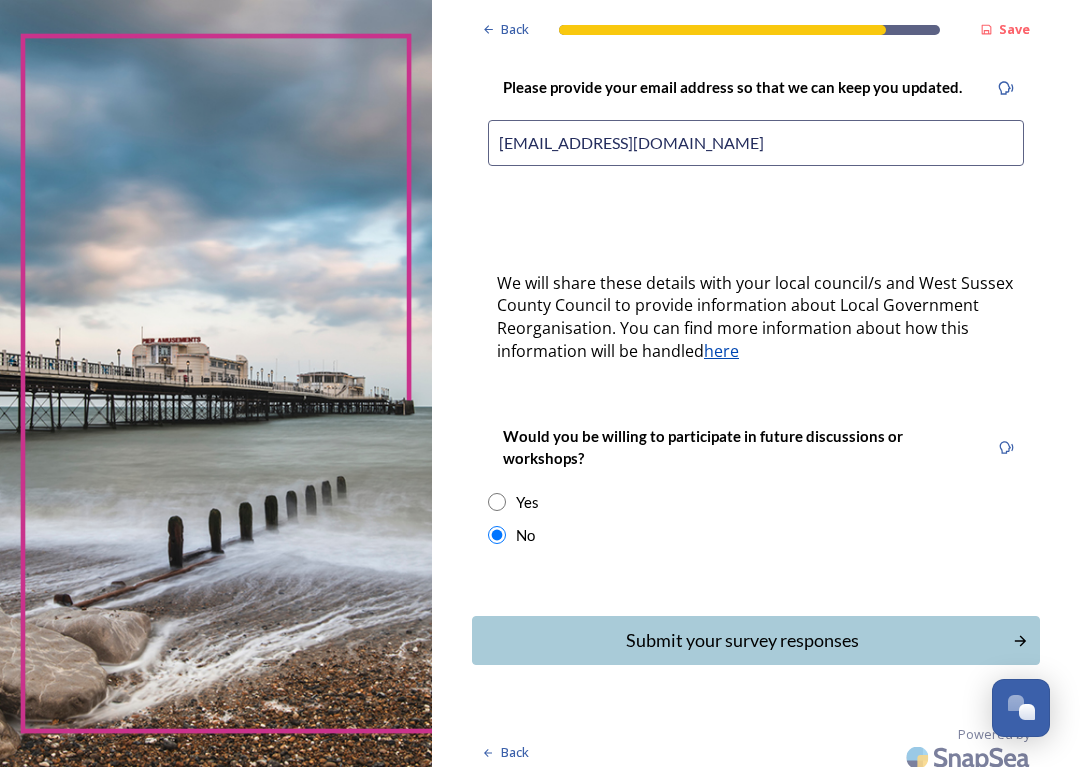 click on "Submit your survey responses" at bounding box center (742, 640) 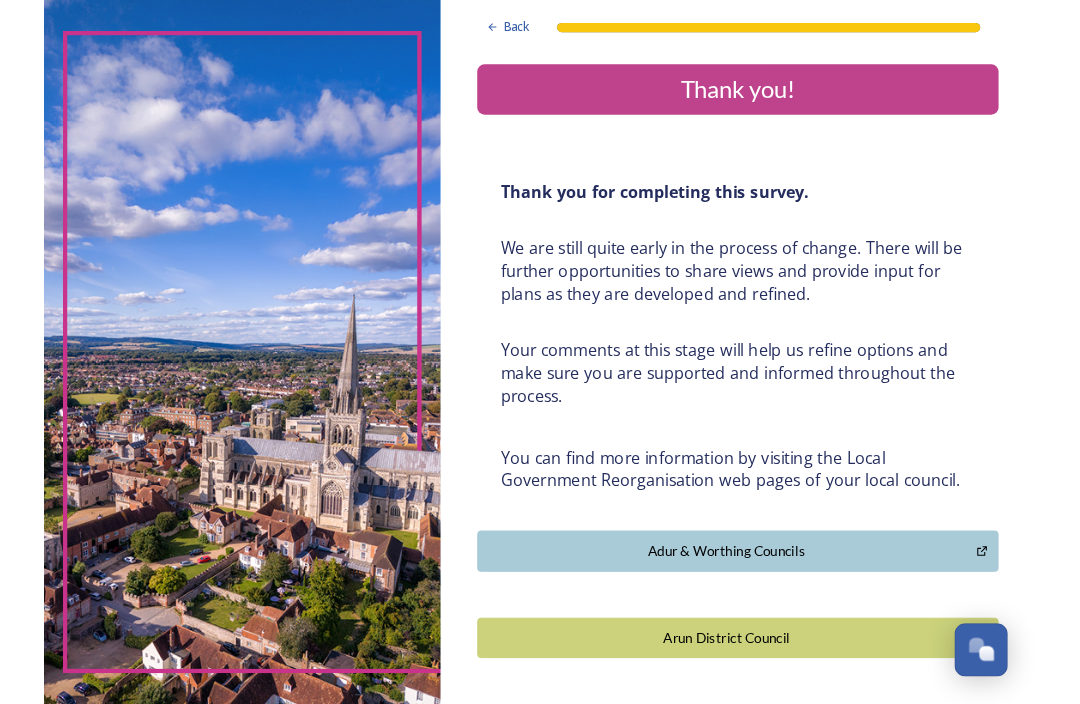 scroll, scrollTop: 0, scrollLeft: 0, axis: both 